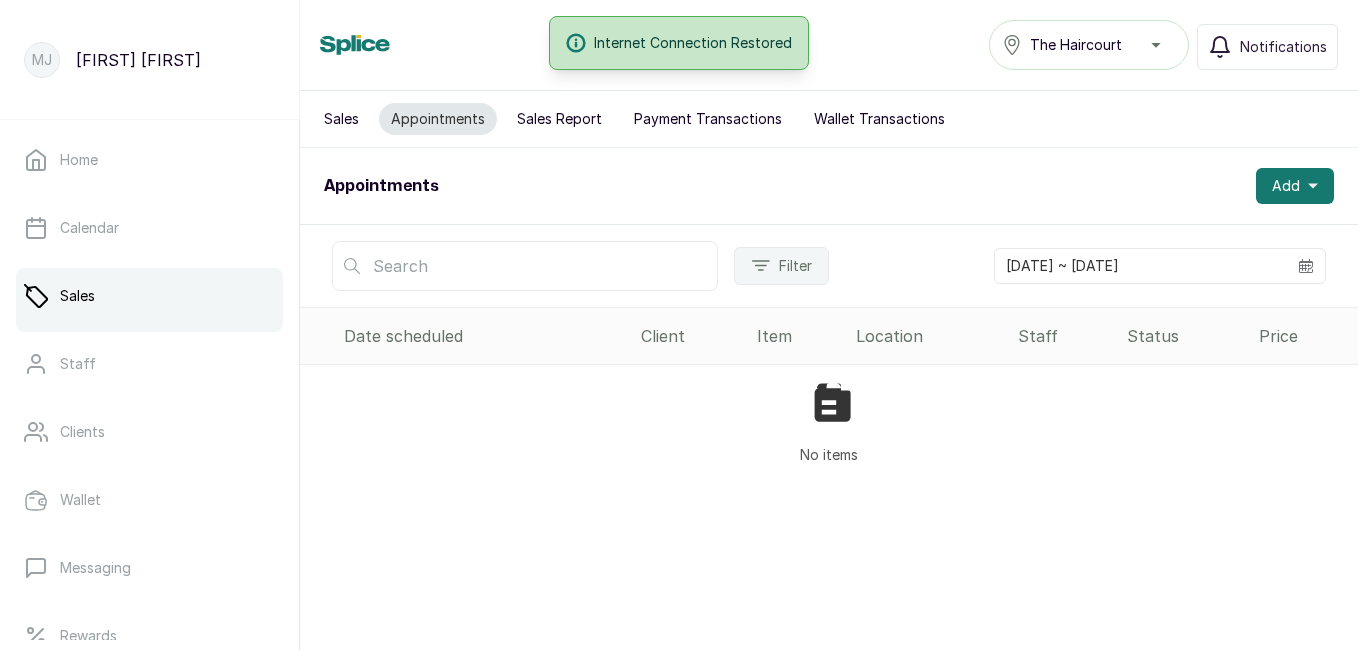 scroll, scrollTop: 0, scrollLeft: 0, axis: both 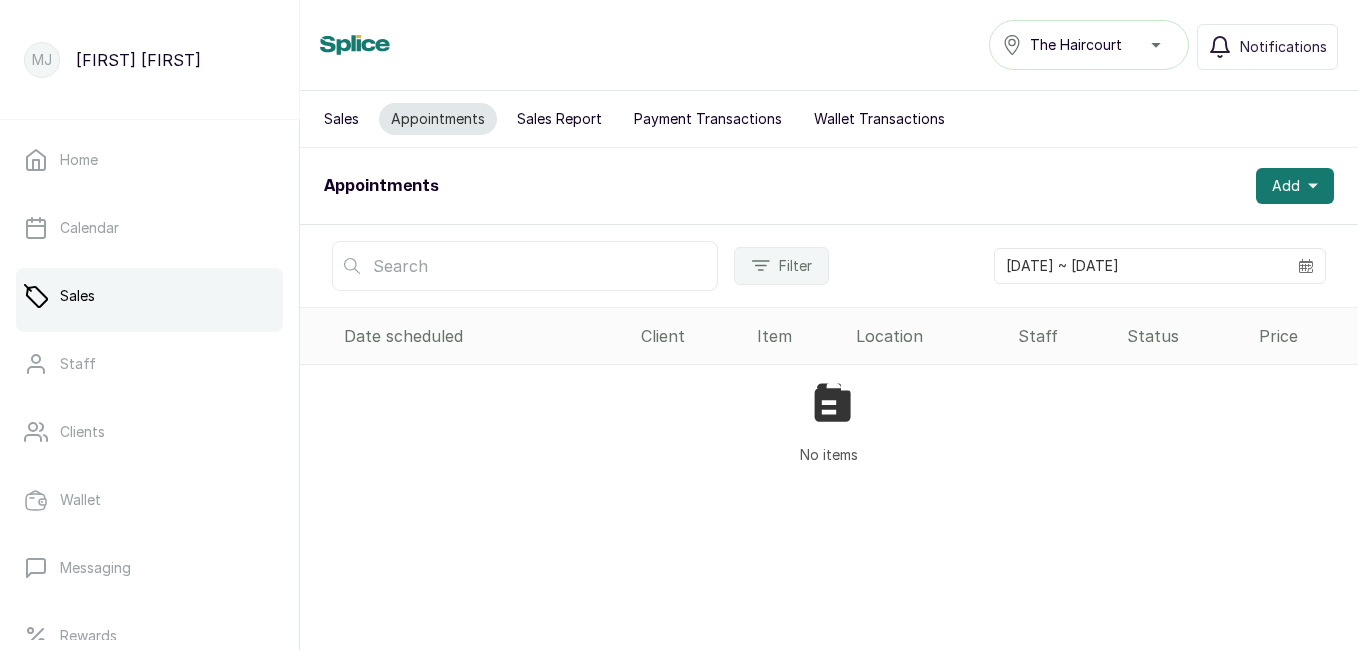 click on "Add" at bounding box center [1286, 186] 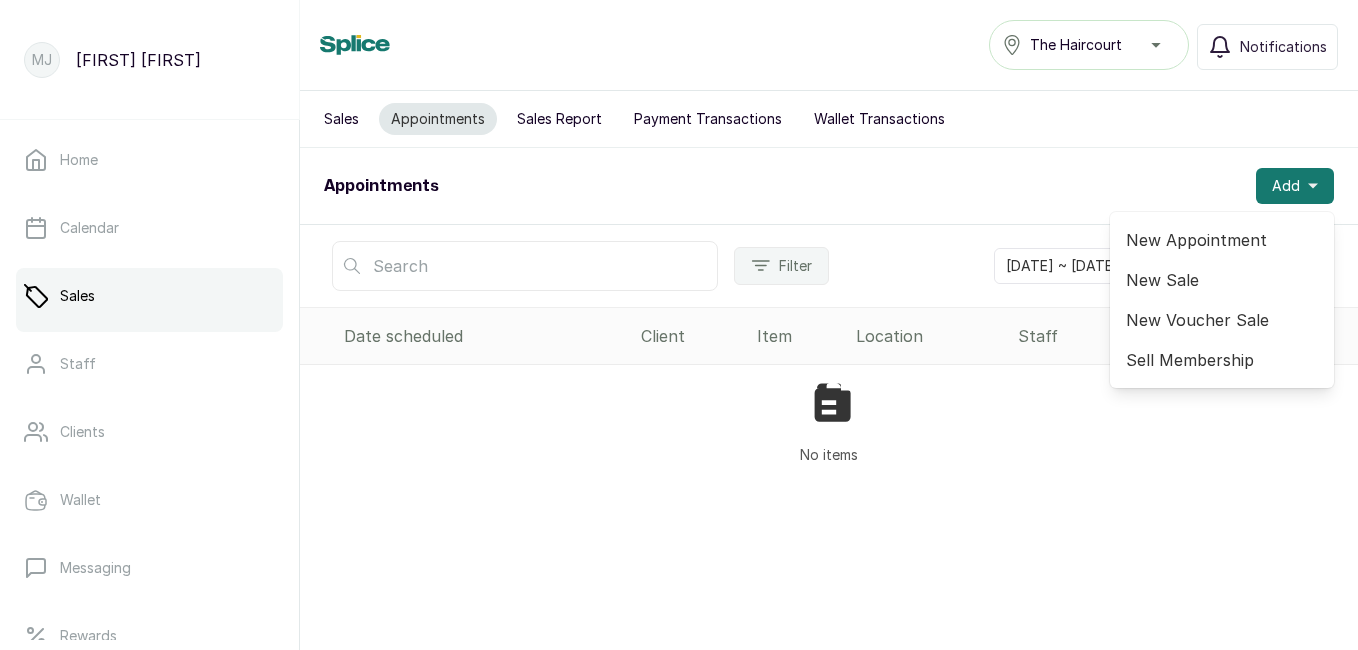 click on "Sales Appointments Sales Report Payment Transactions Wallet Transactions Appointments Add New Appointment New Sale New Voucher Sale Sell Membership Filter [DATE] ~ [DATE] Date scheduled Client Item Location Staff Status Price Client Status No items" at bounding box center (829, 356) 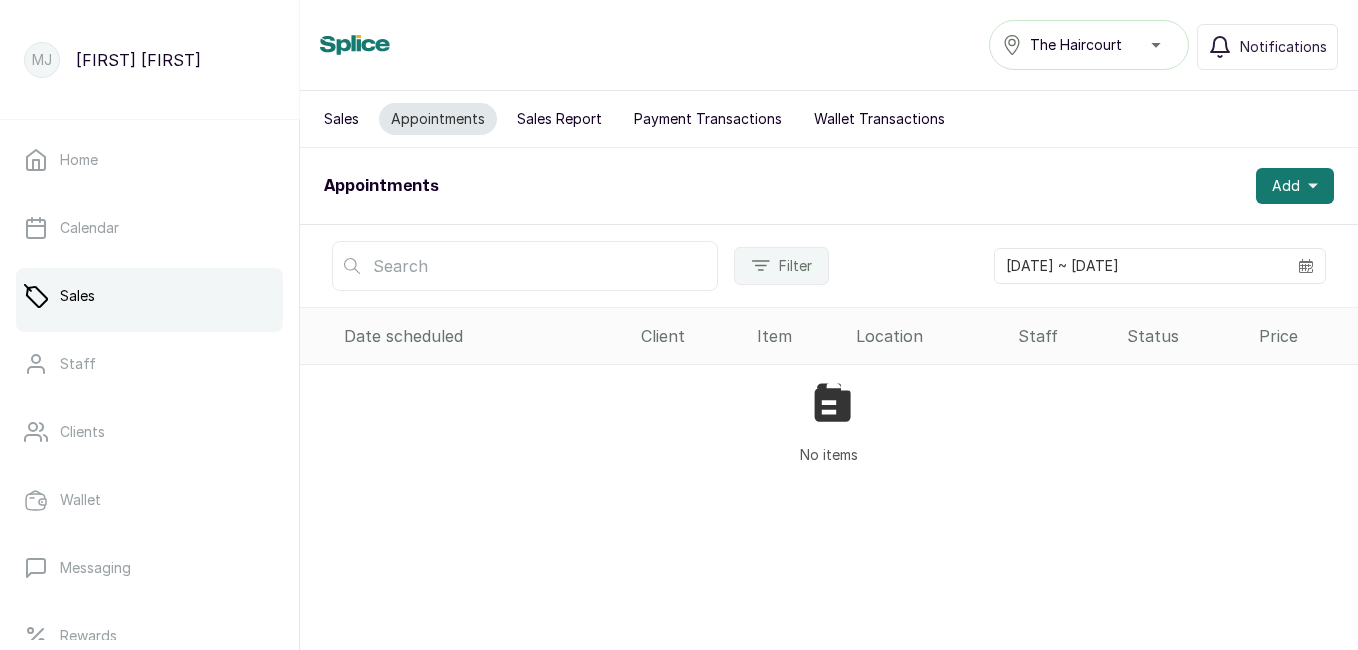 click on "Sales" at bounding box center (149, 296) 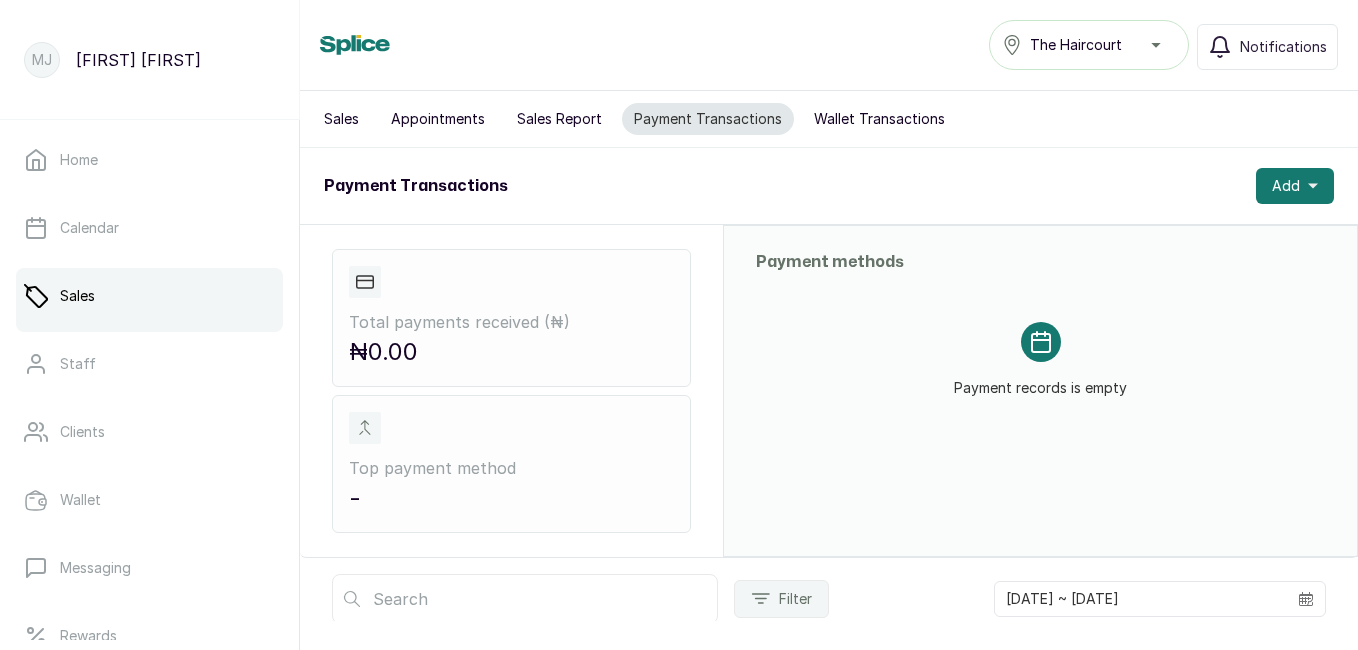 click on "Appointments" at bounding box center (438, 119) 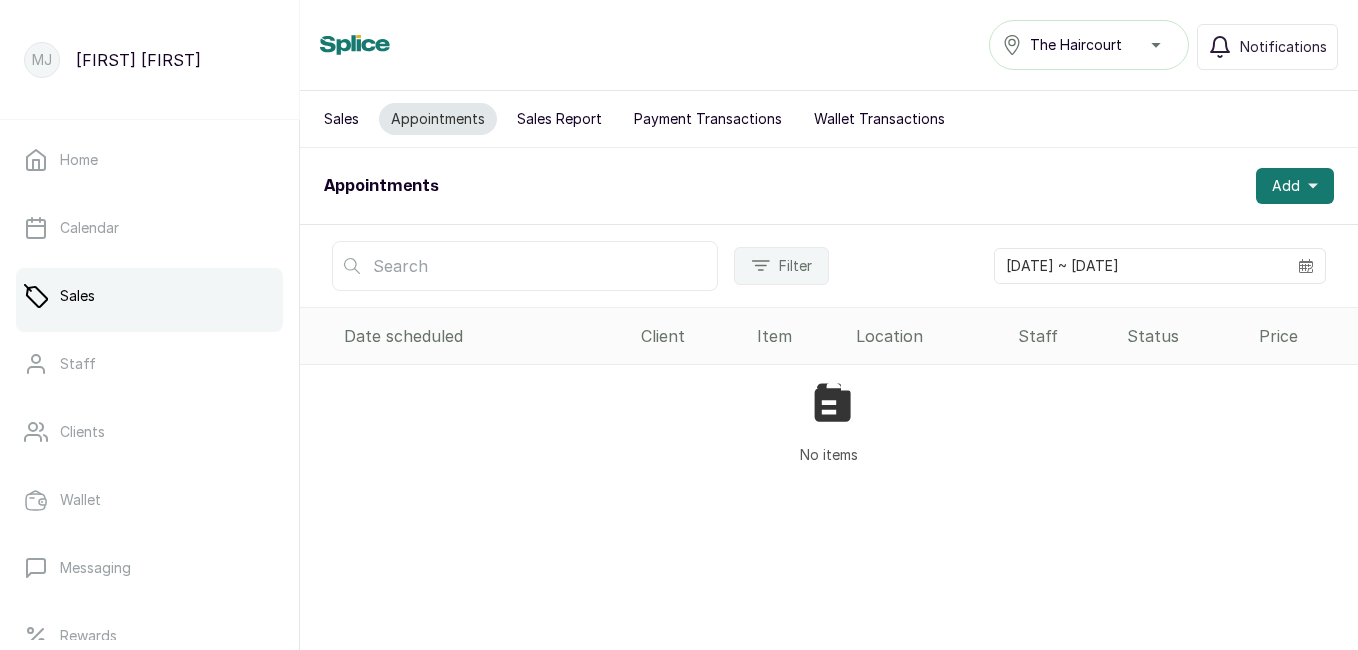 click on "Sales" at bounding box center (341, 119) 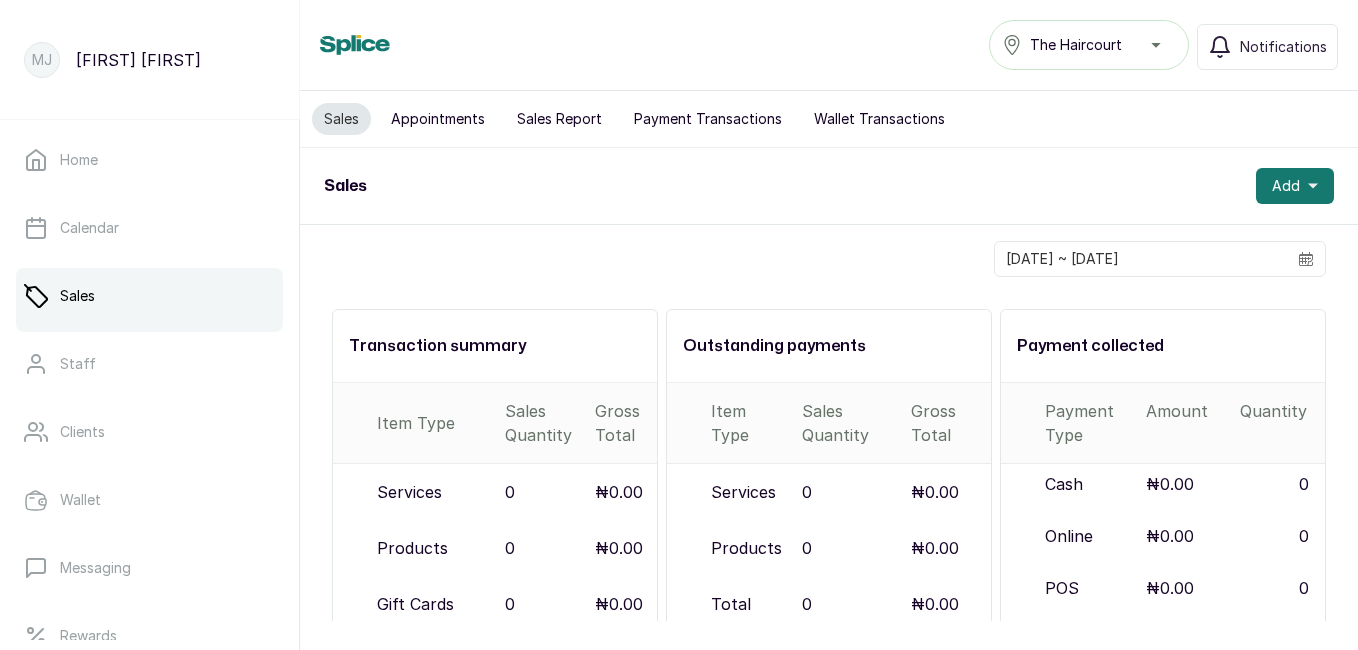 click on "Sales Report" at bounding box center [559, 119] 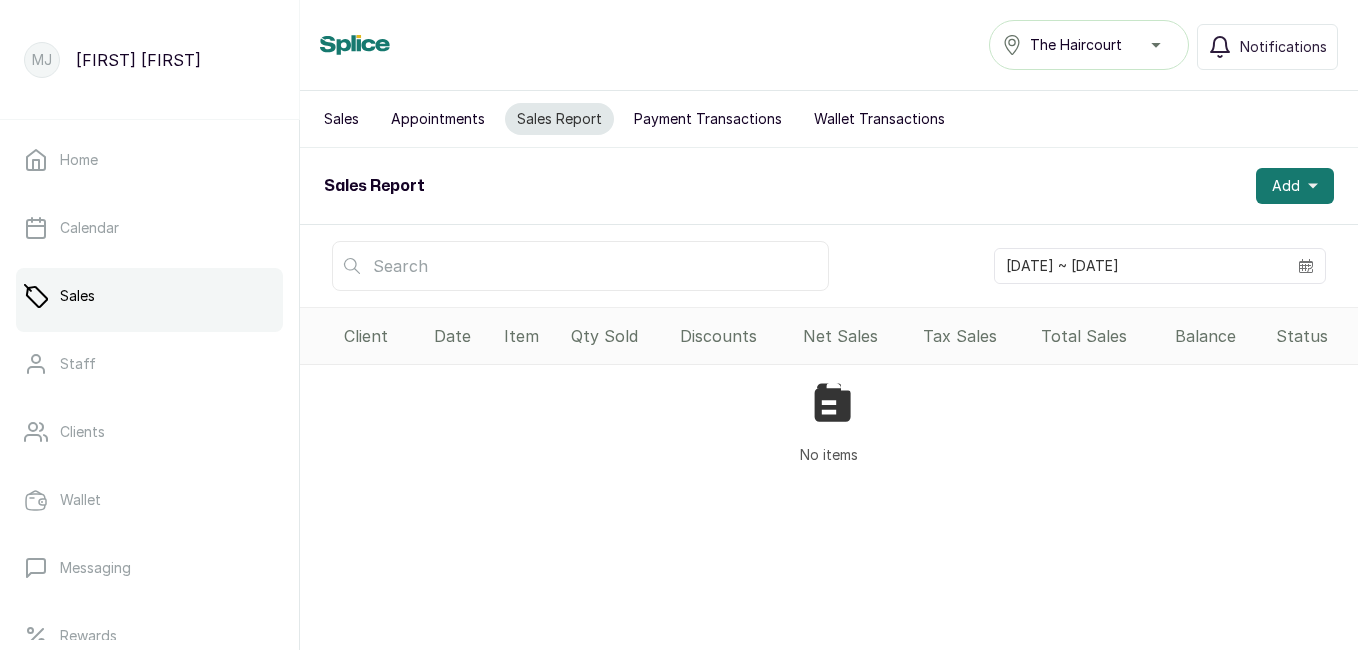 click on "Payment Transactions" at bounding box center [708, 119] 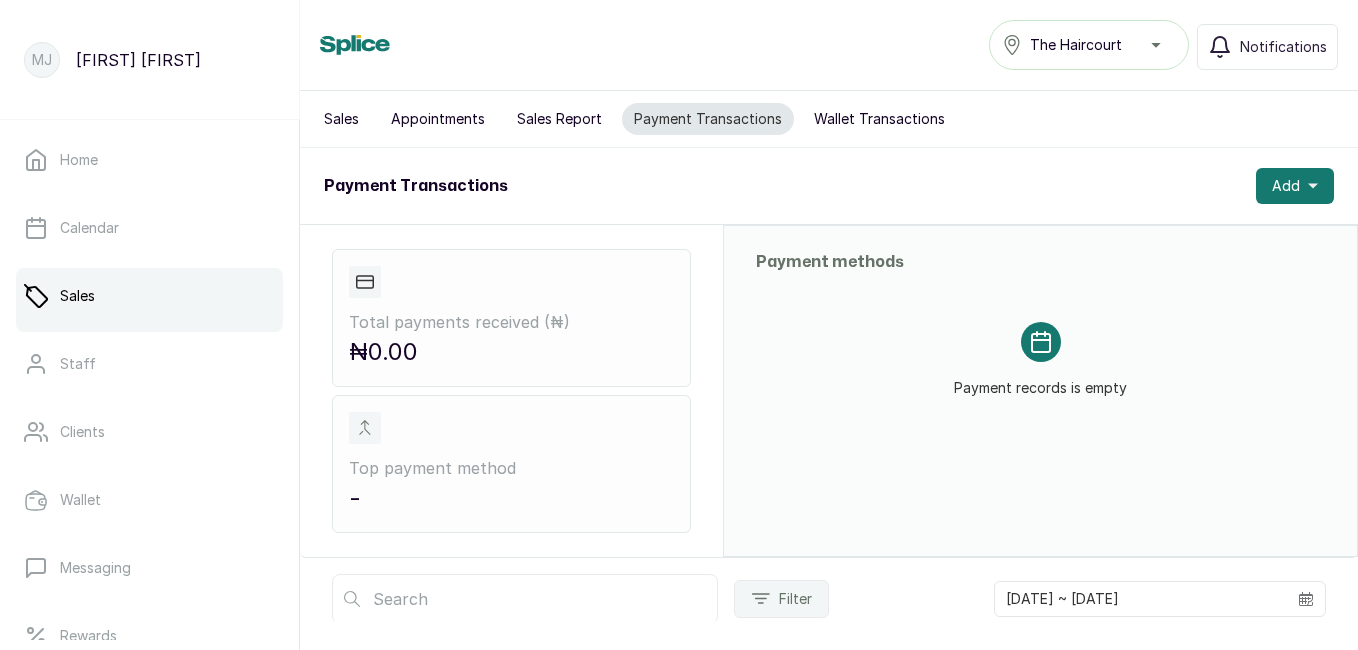 click on "Wallet Transactions" at bounding box center (879, 119) 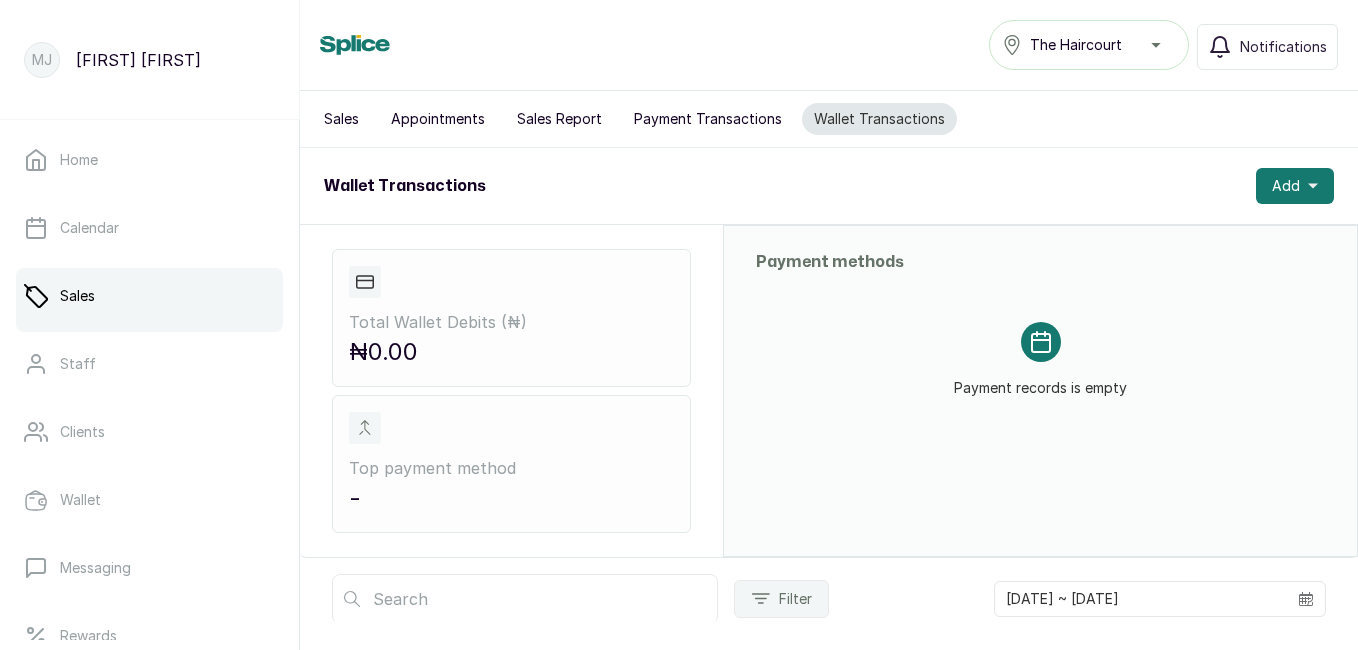 click on "Appointments" at bounding box center [438, 119] 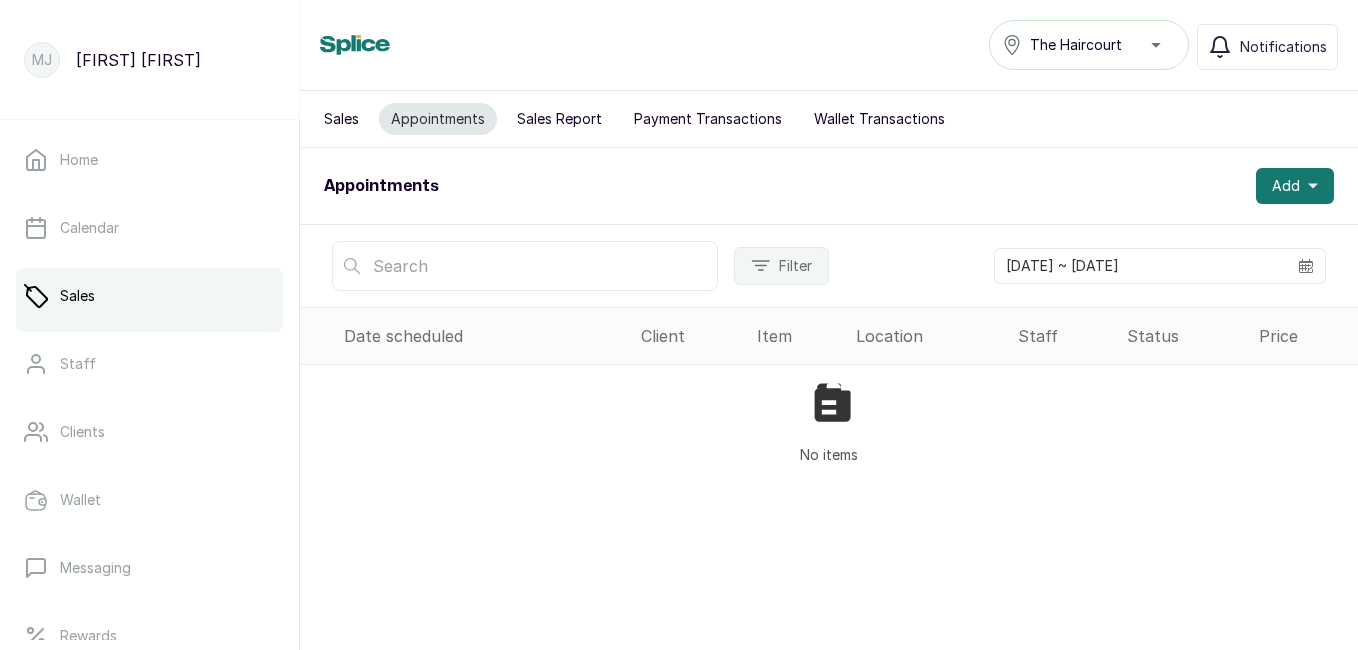 click on "Add" at bounding box center [1295, 186] 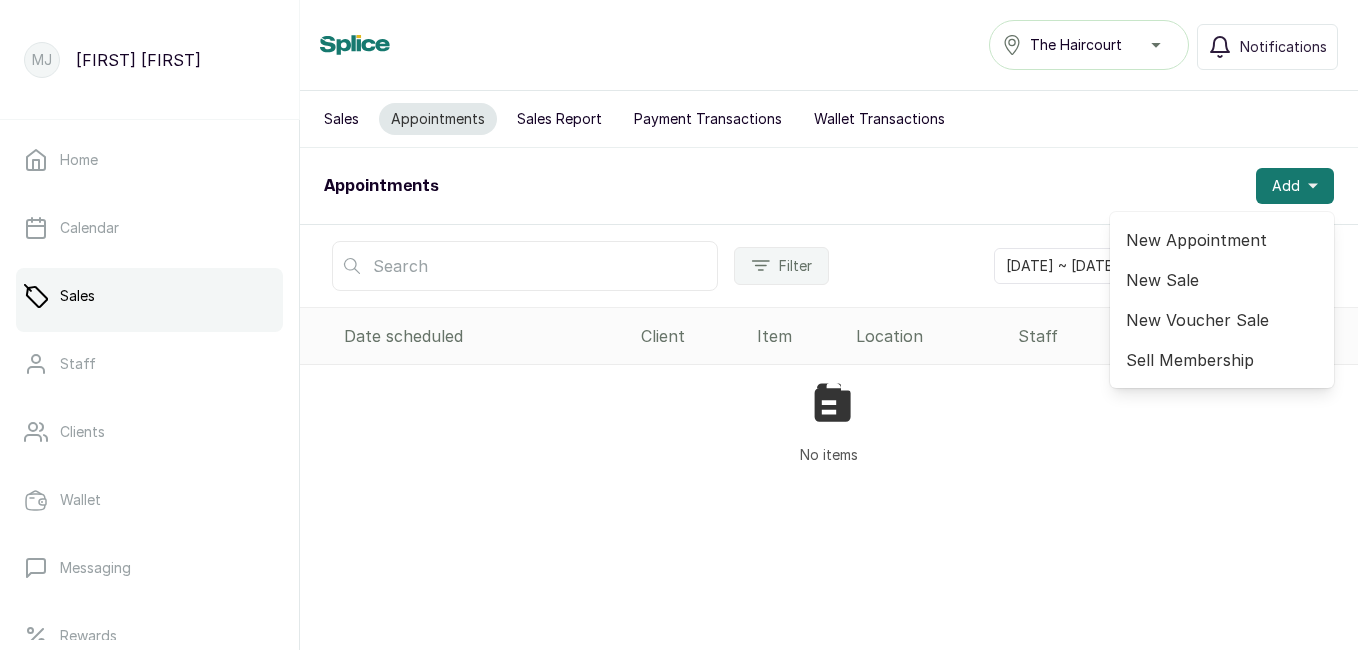 click on "New Appointment" at bounding box center [1222, 240] 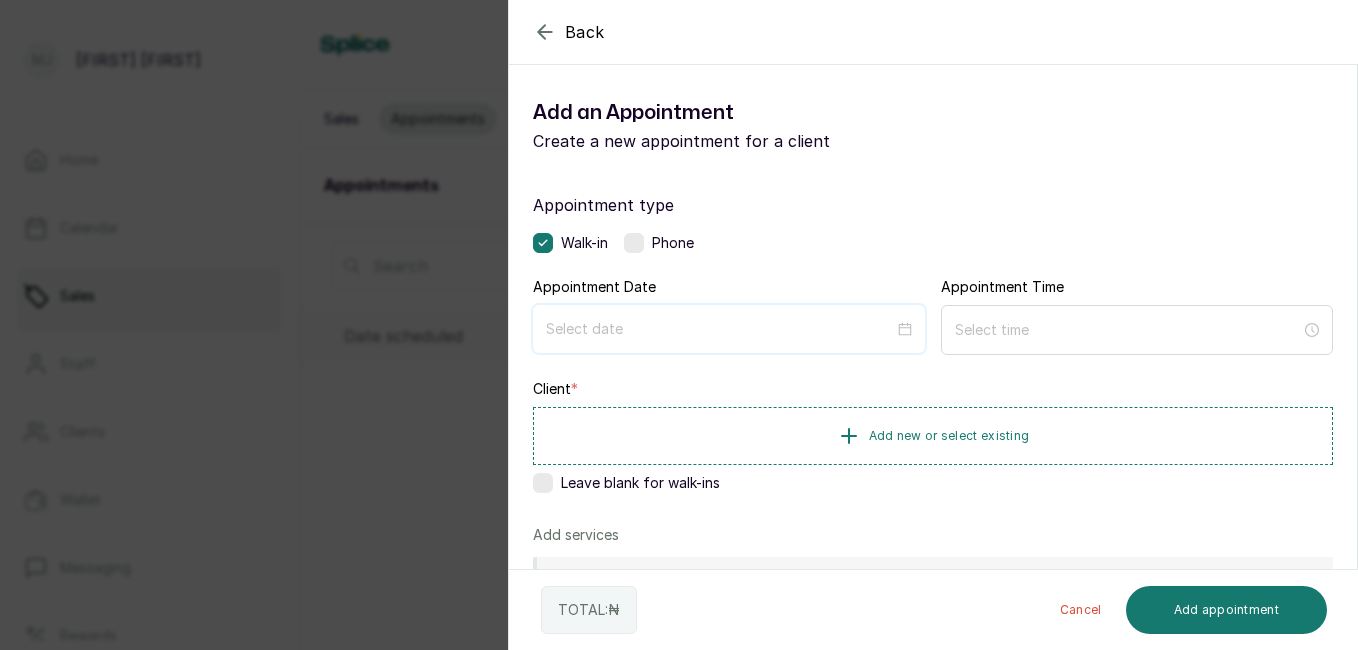 click at bounding box center (720, 329) 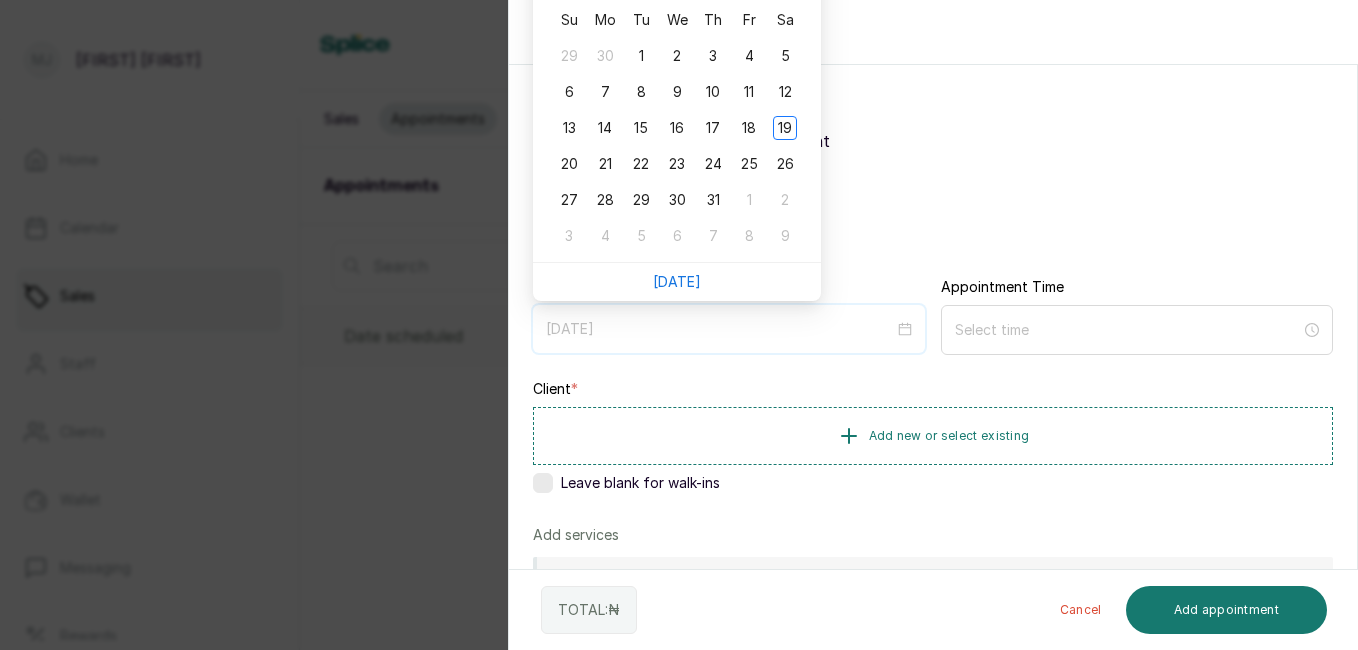 type on "[DATE]" 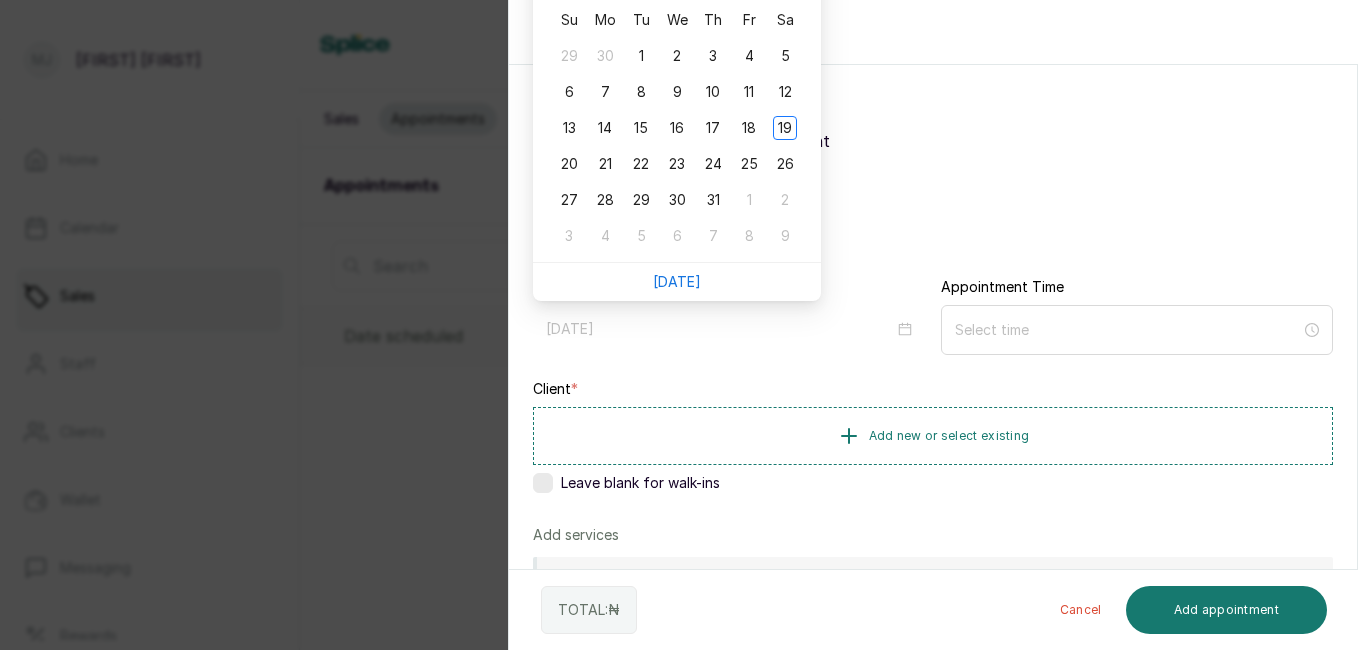 click on "18" at bounding box center (749, 128) 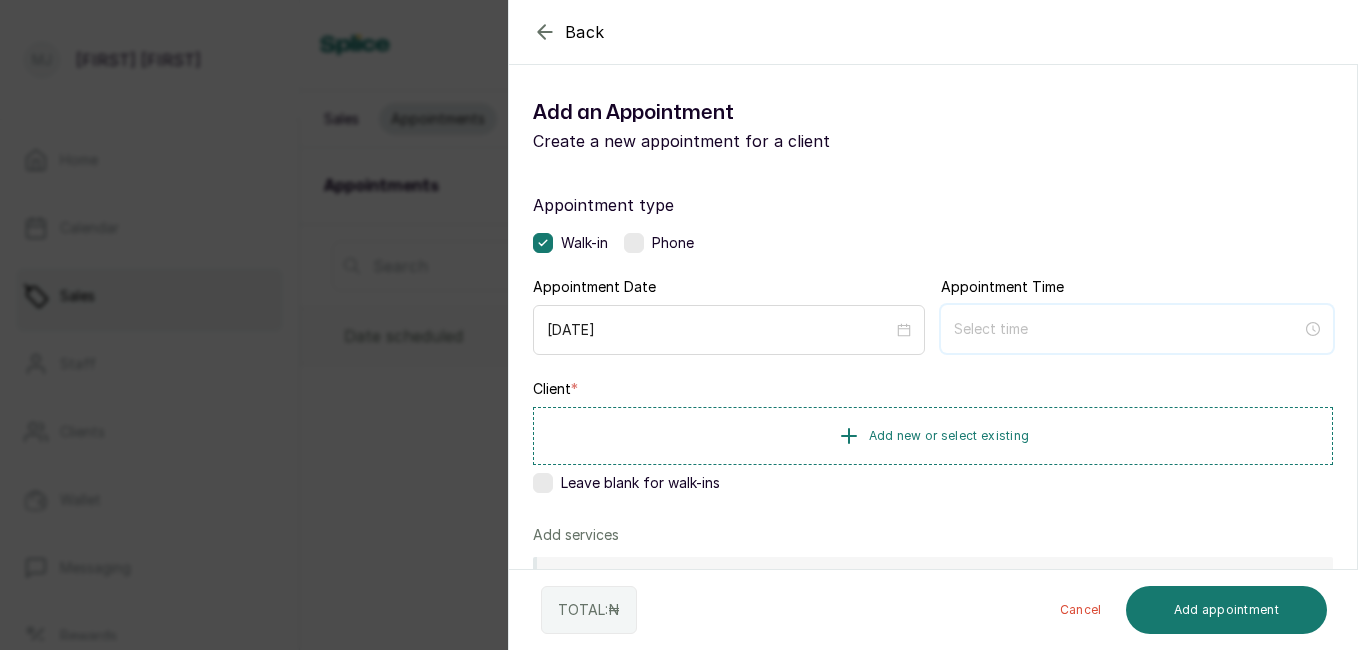 click at bounding box center [1128, 329] 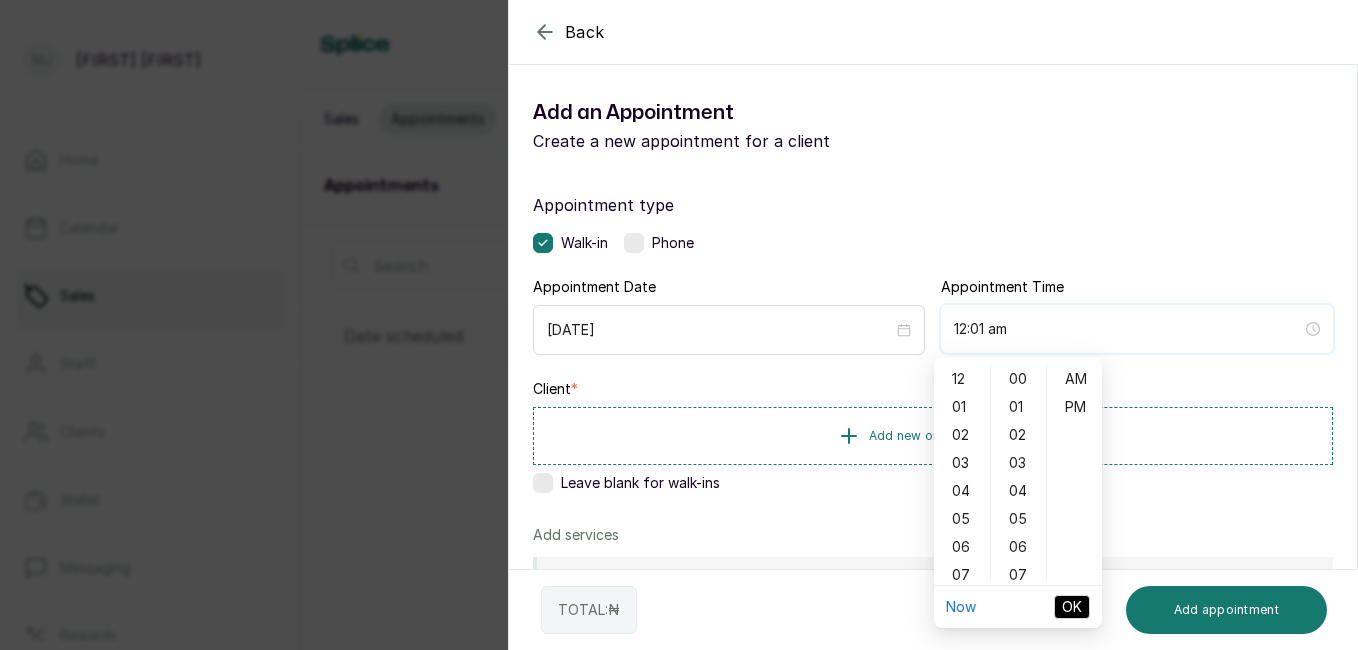 type on "12:02 am" 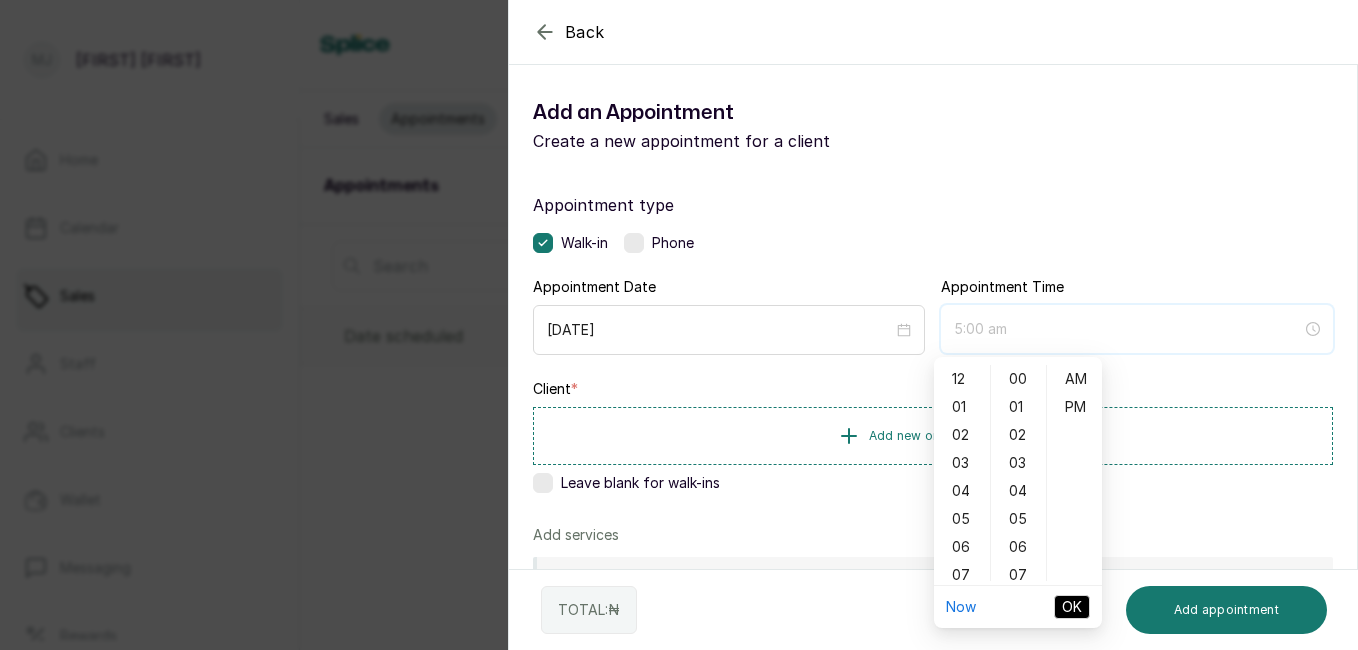type on "6:00 am" 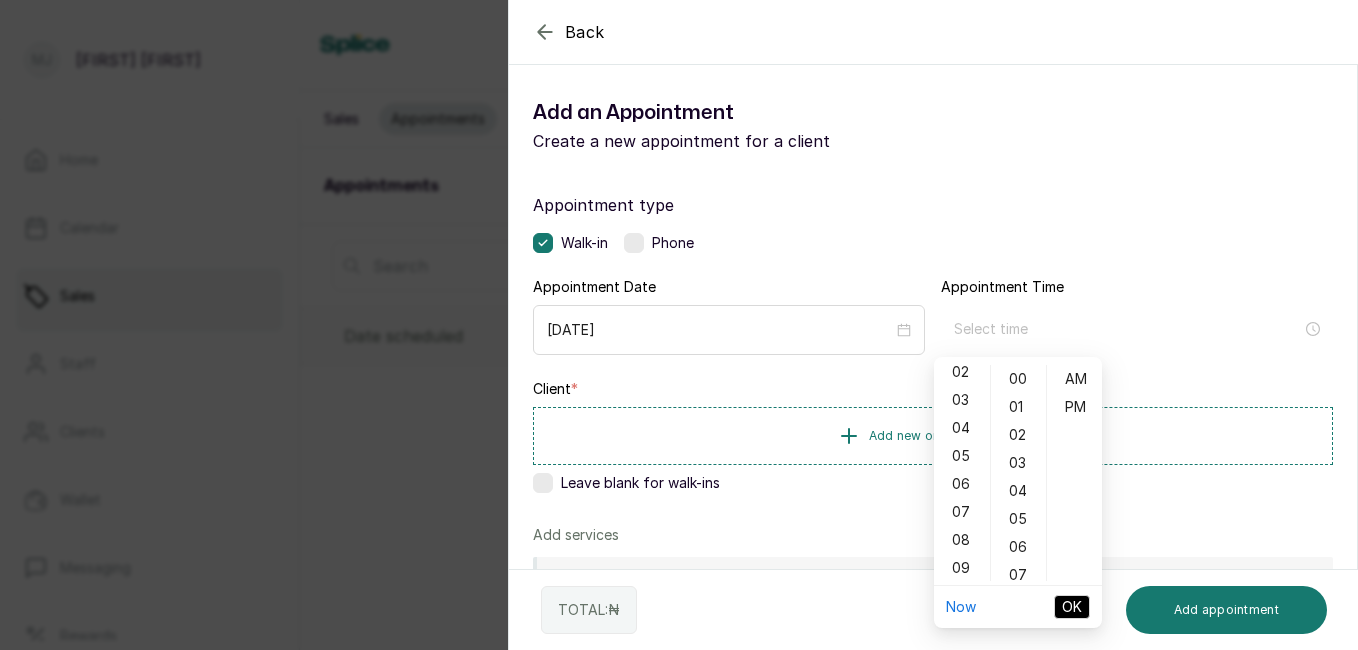 scroll, scrollTop: 120, scrollLeft: 0, axis: vertical 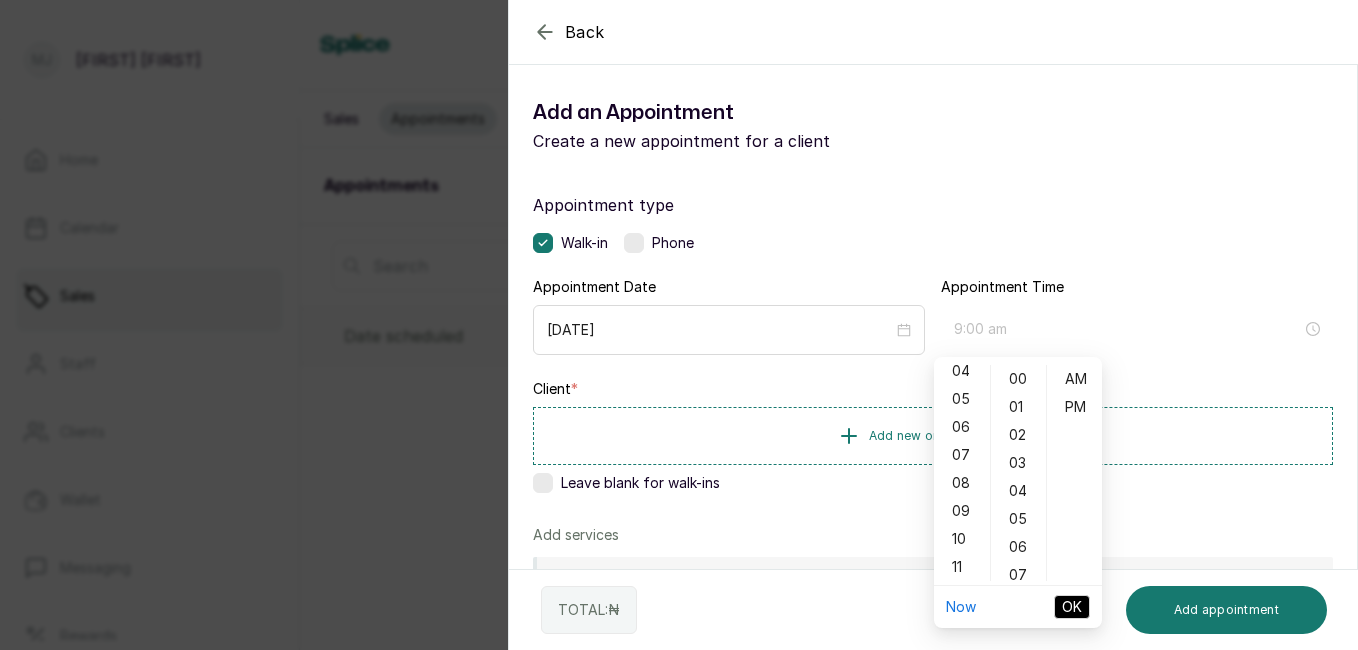 type on "10:00 am" 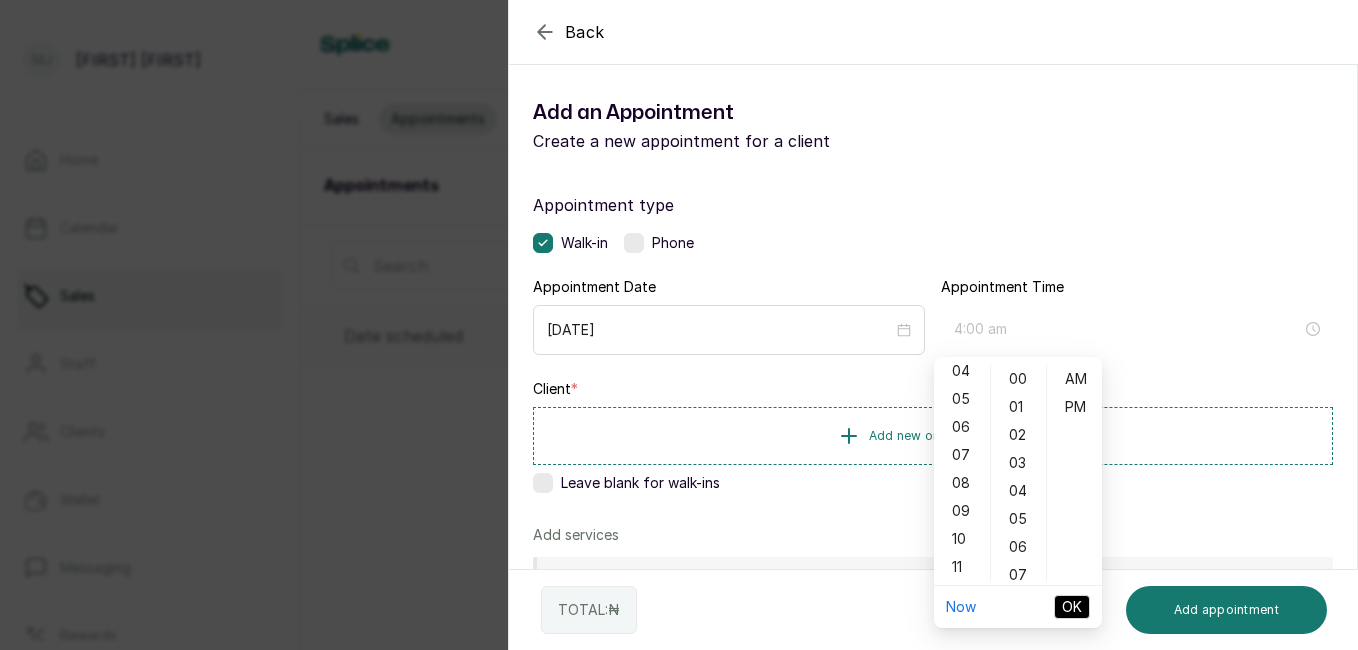 click on "04" at bounding box center (962, 371) 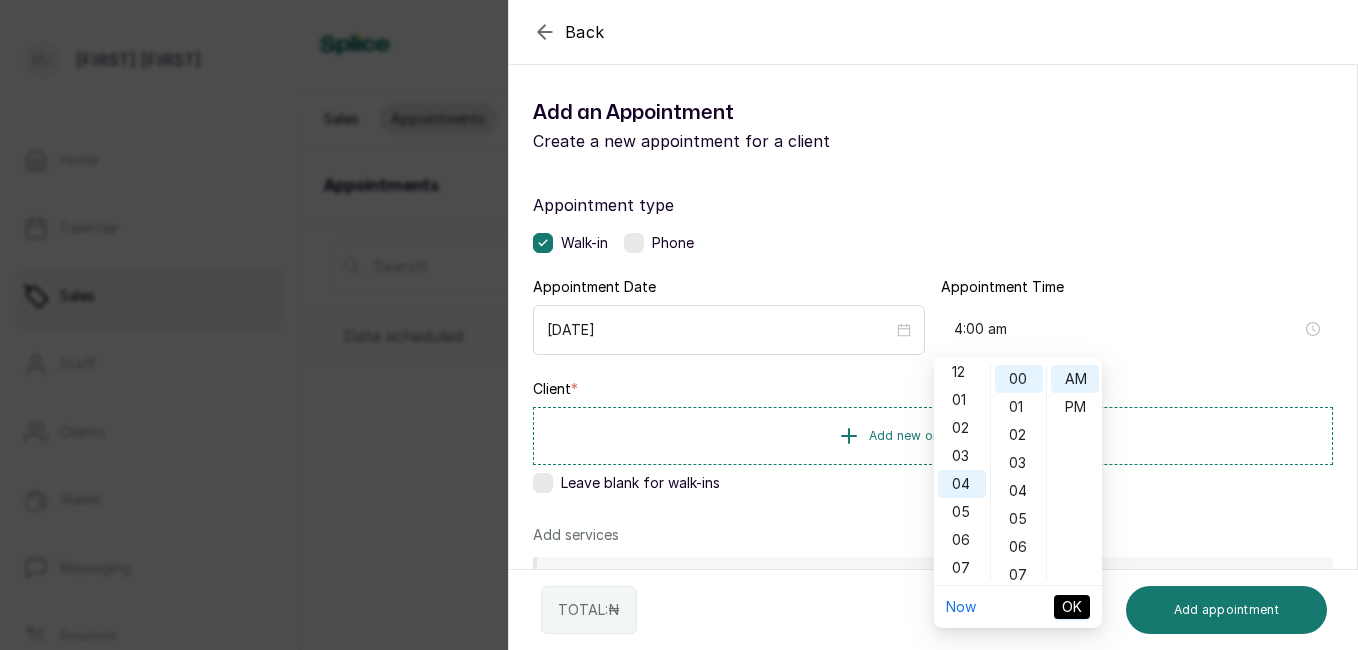 scroll, scrollTop: 0, scrollLeft: 0, axis: both 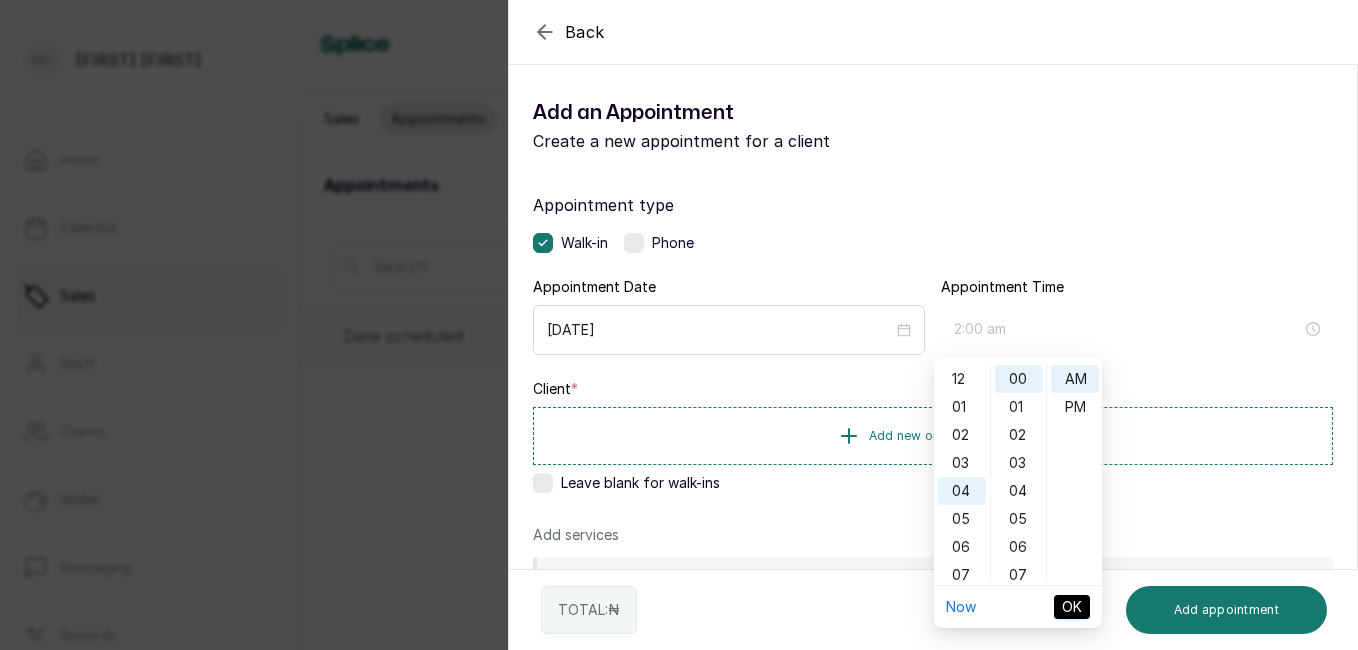 click on "02" at bounding box center [962, 435] 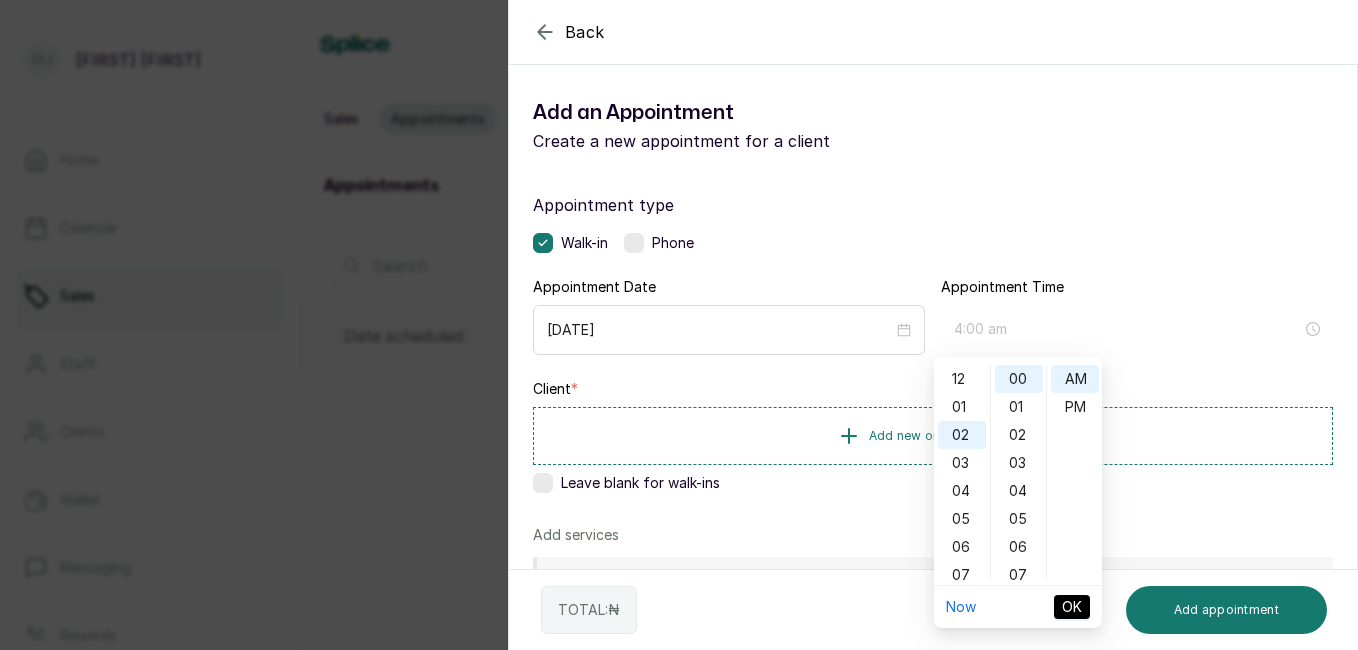 scroll, scrollTop: 56, scrollLeft: 0, axis: vertical 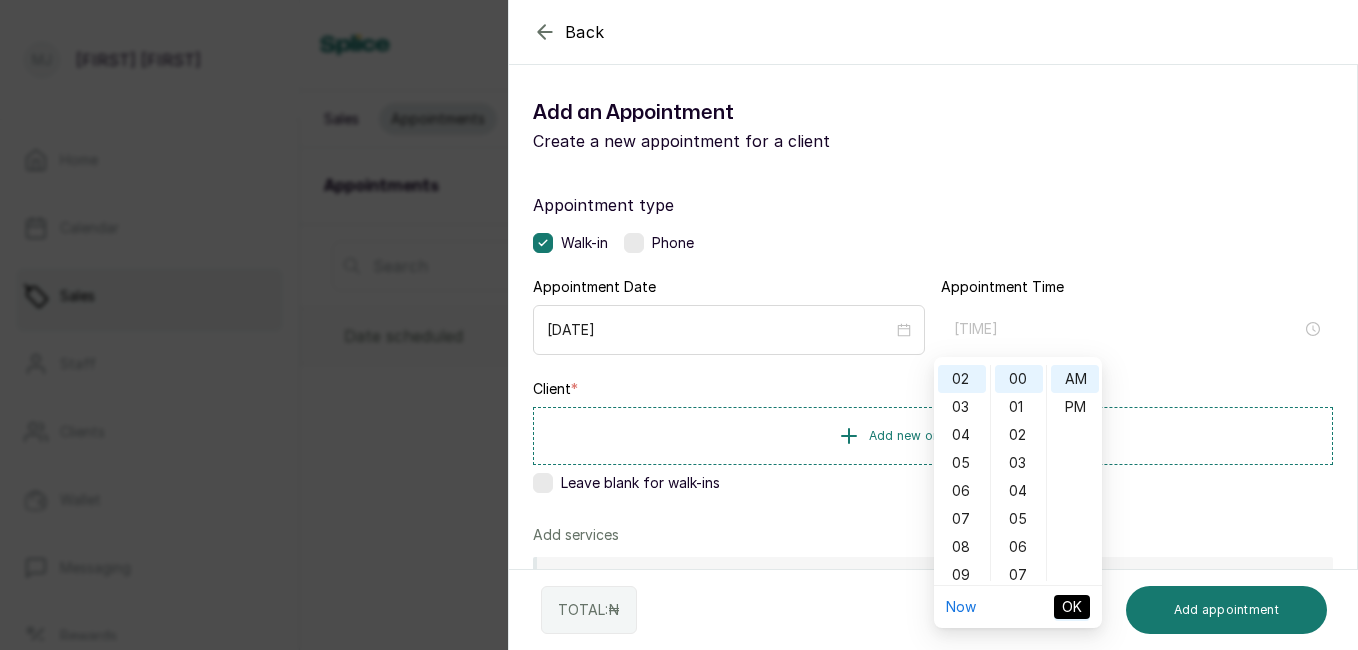 click on "03" at bounding box center [1019, 463] 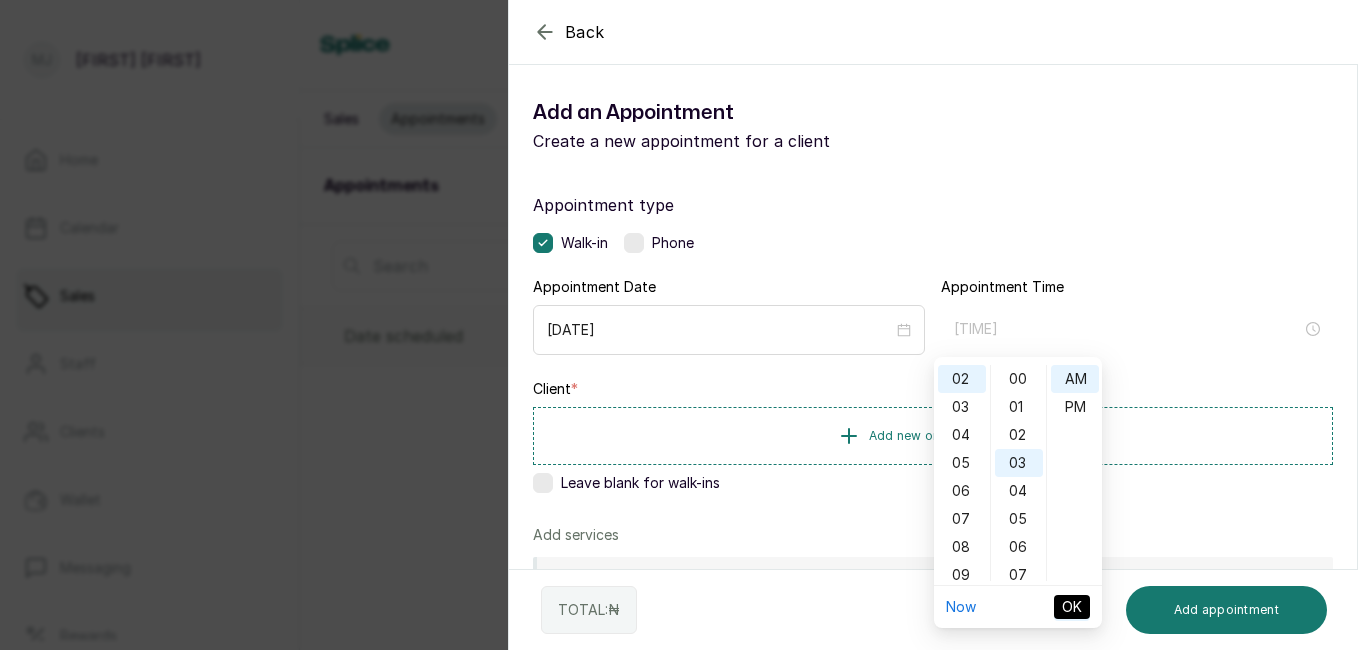 scroll, scrollTop: 84, scrollLeft: 0, axis: vertical 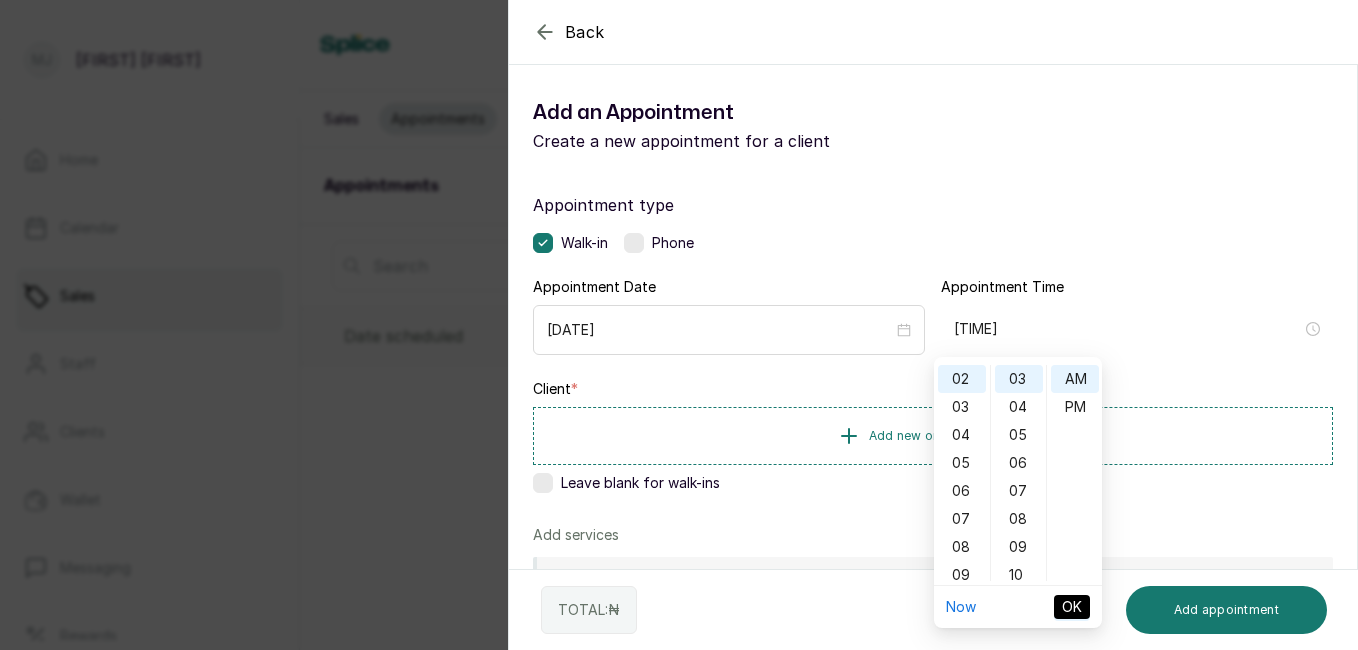 type on "2:03 pm" 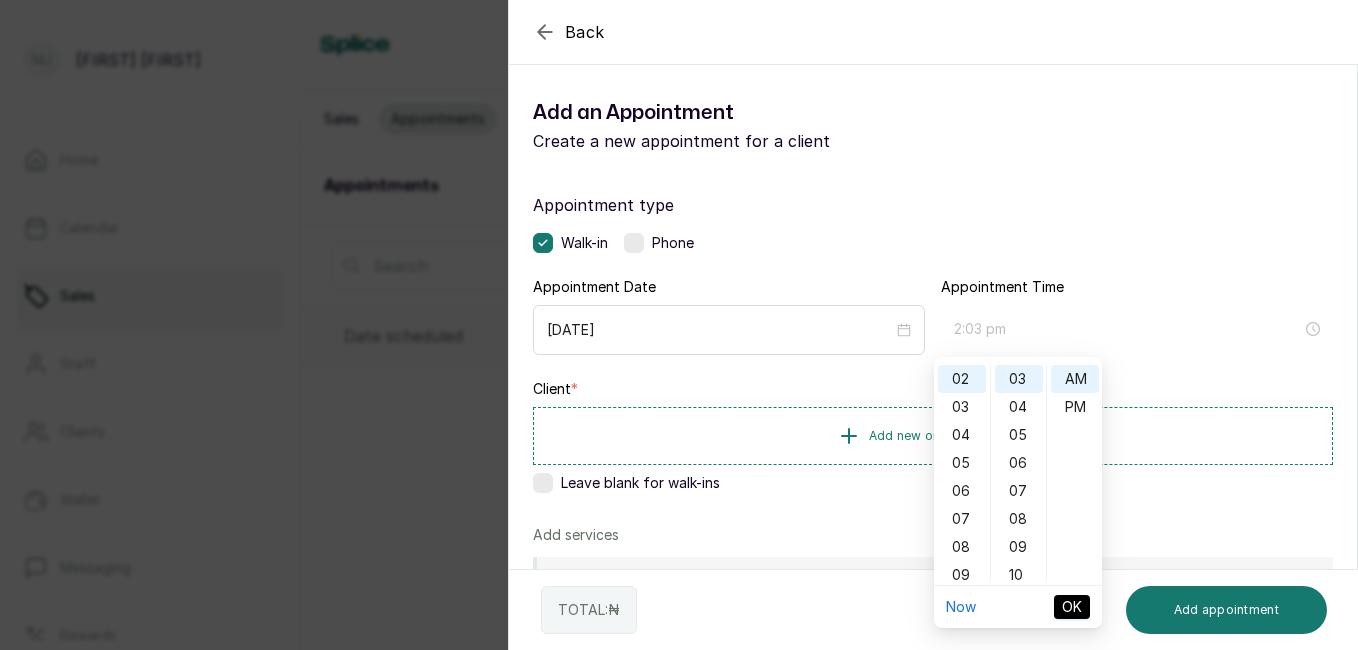 click on "PM" at bounding box center (1075, 407) 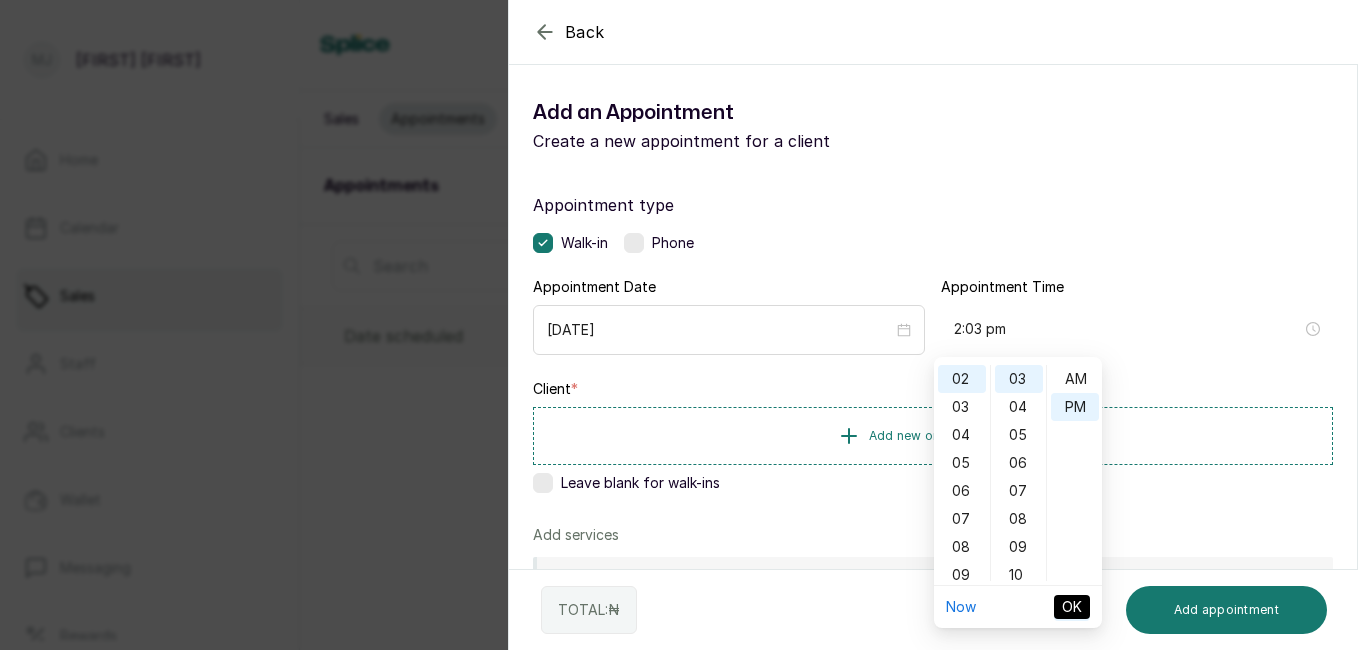 click on "OK" at bounding box center (1072, 607) 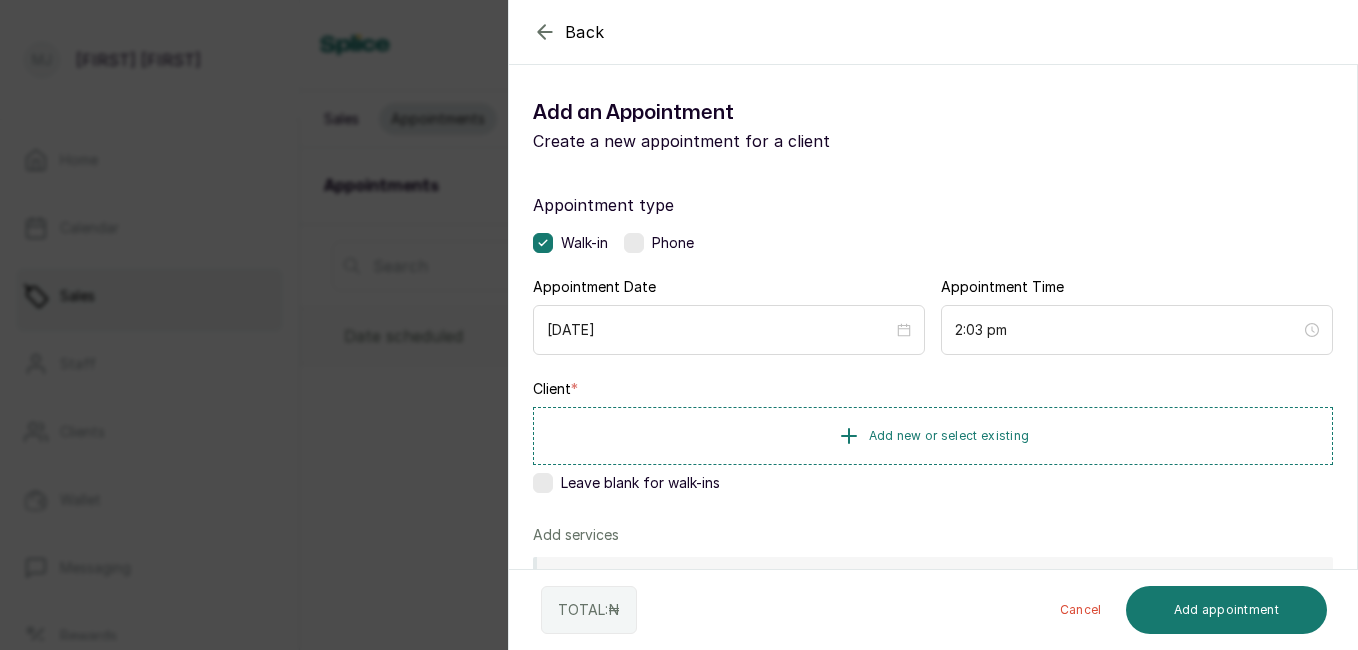 click on "Add new or select existing" at bounding box center (933, 436) 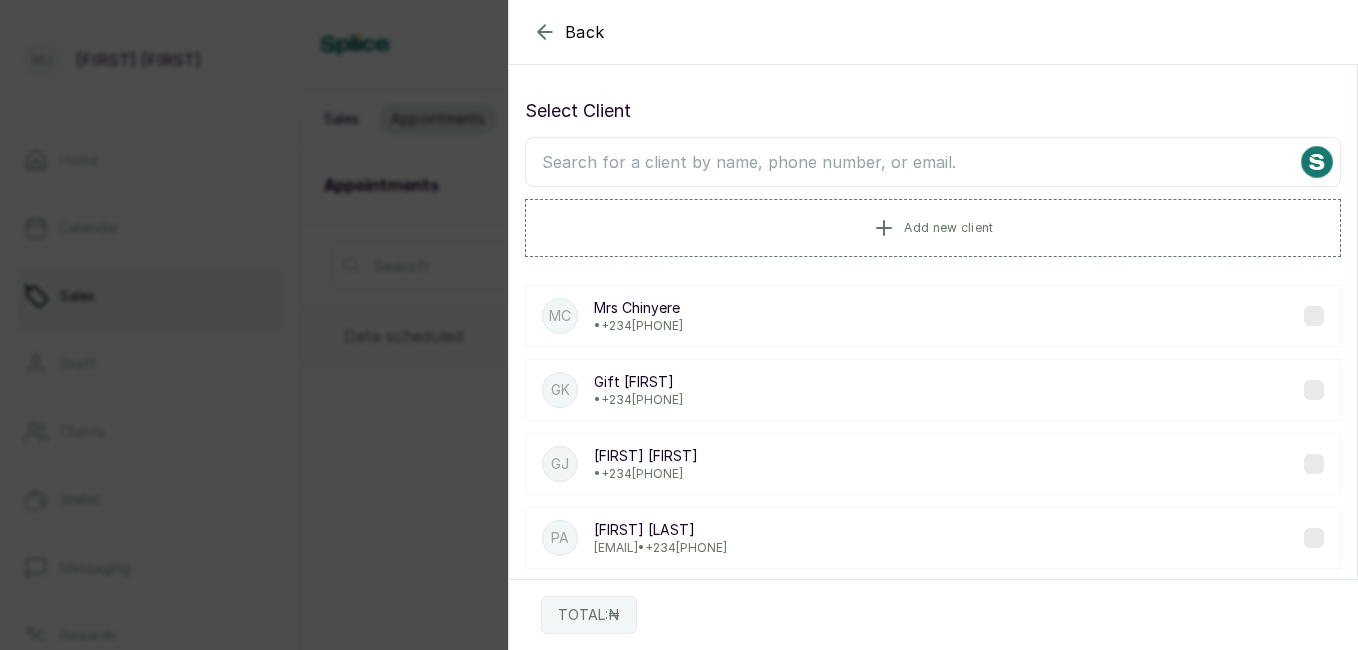 click at bounding box center (933, 162) 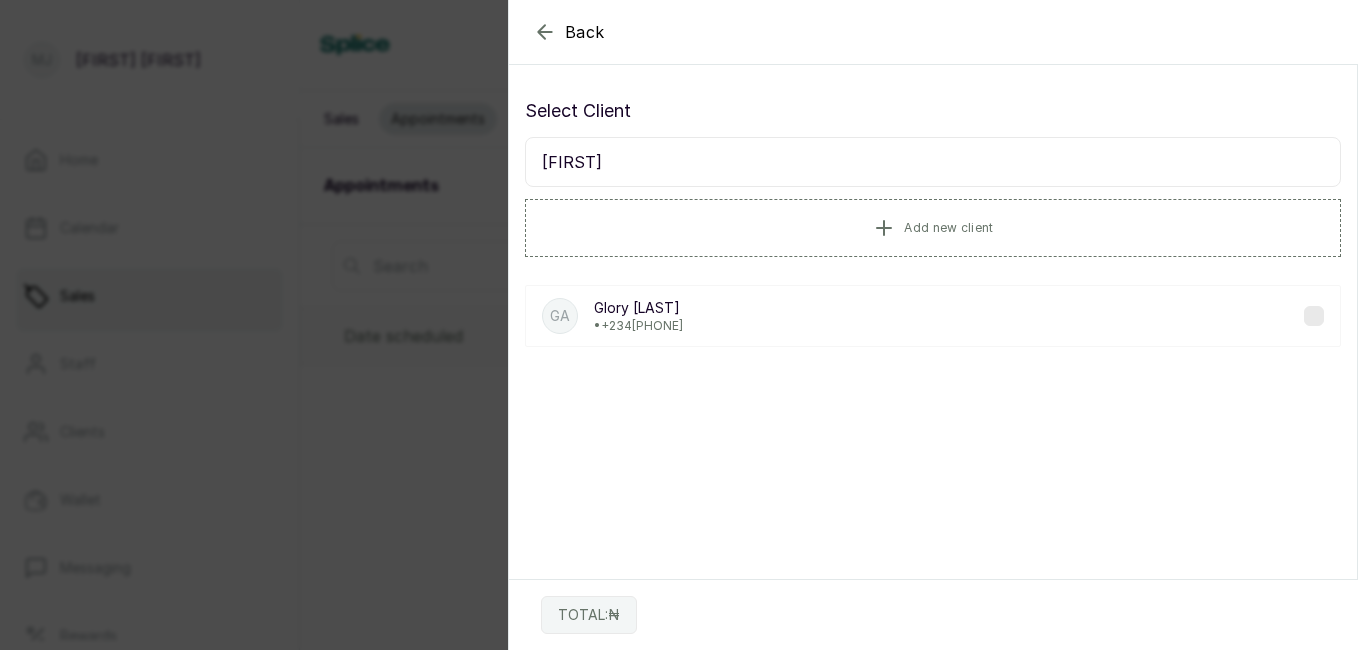 type on "[FIRST]" 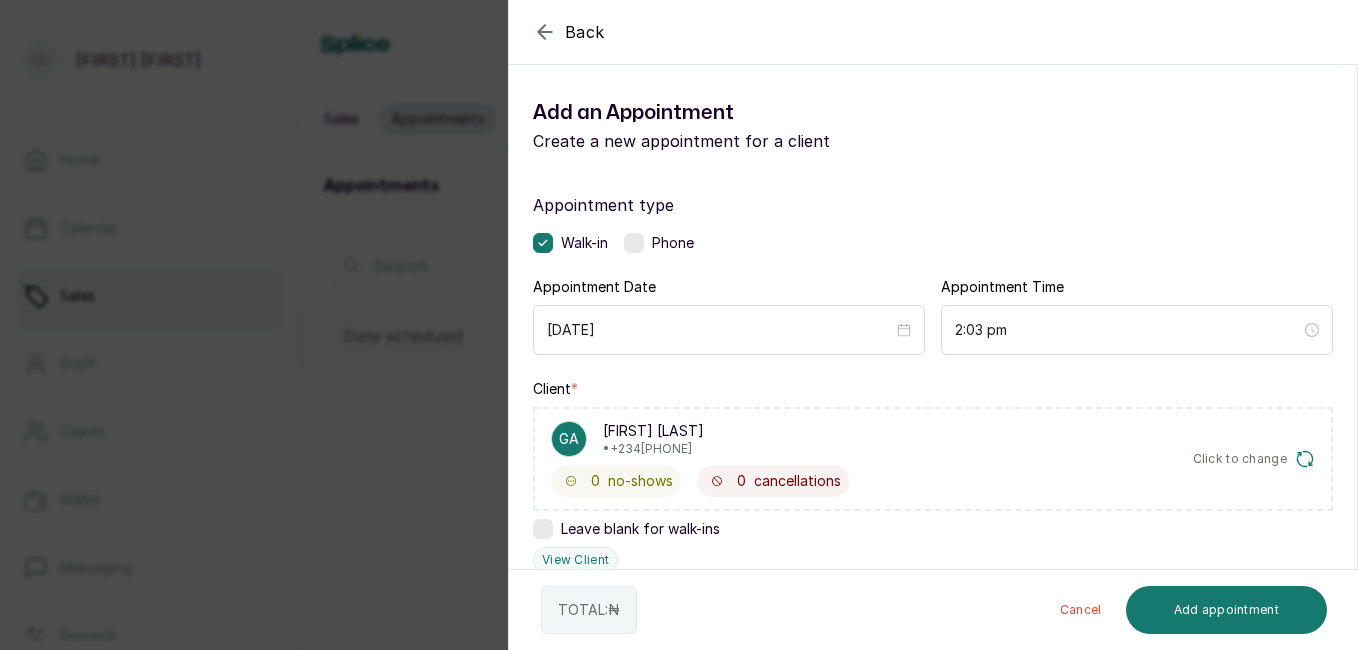 click on "Appointment type Walk-in Phone Appointment Date [DATE] Appointment Time [TIME] Client * GA [FIRST] [LAST]  •  [PHONE] 0 no-shows 0 cancellations Click to change Leave blank for walk-ins View Client  Add services   No Services added Add service  Add products   No Products added Add product Add Extra Charge Add promo code Add discount Note 1000 of 1000 characters left" at bounding box center (933, 610) 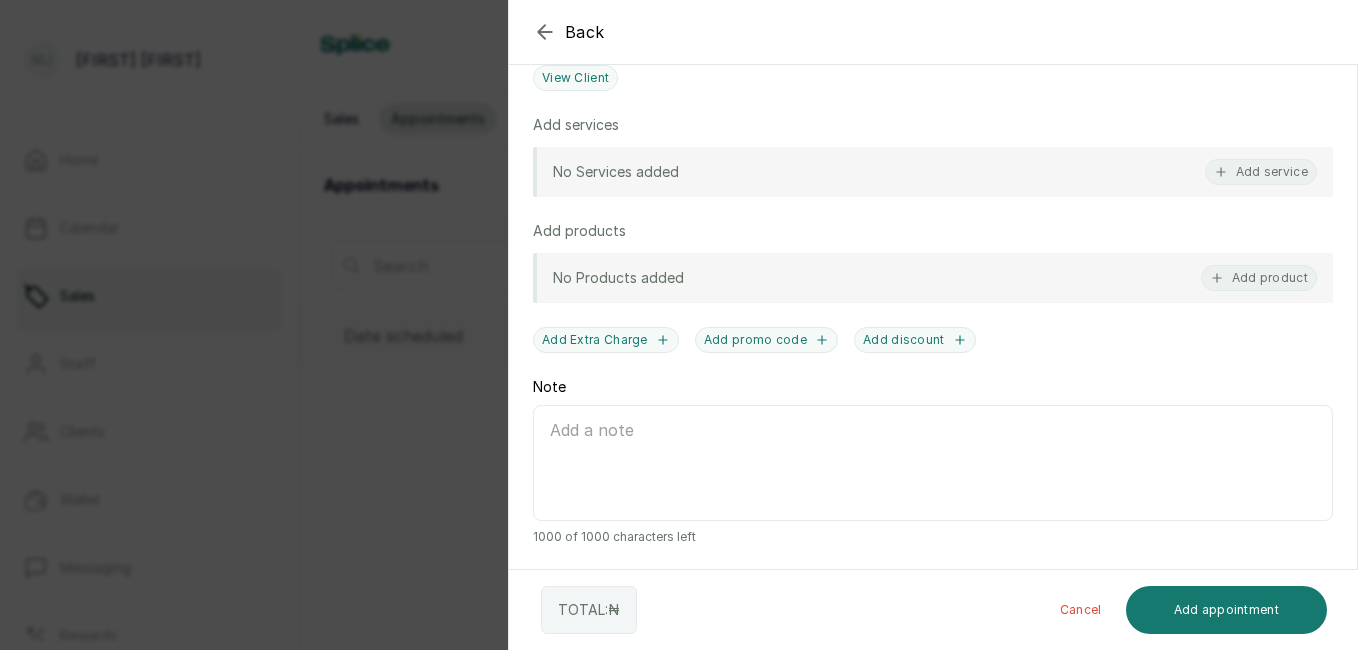 click on "Add service" at bounding box center (1261, 172) 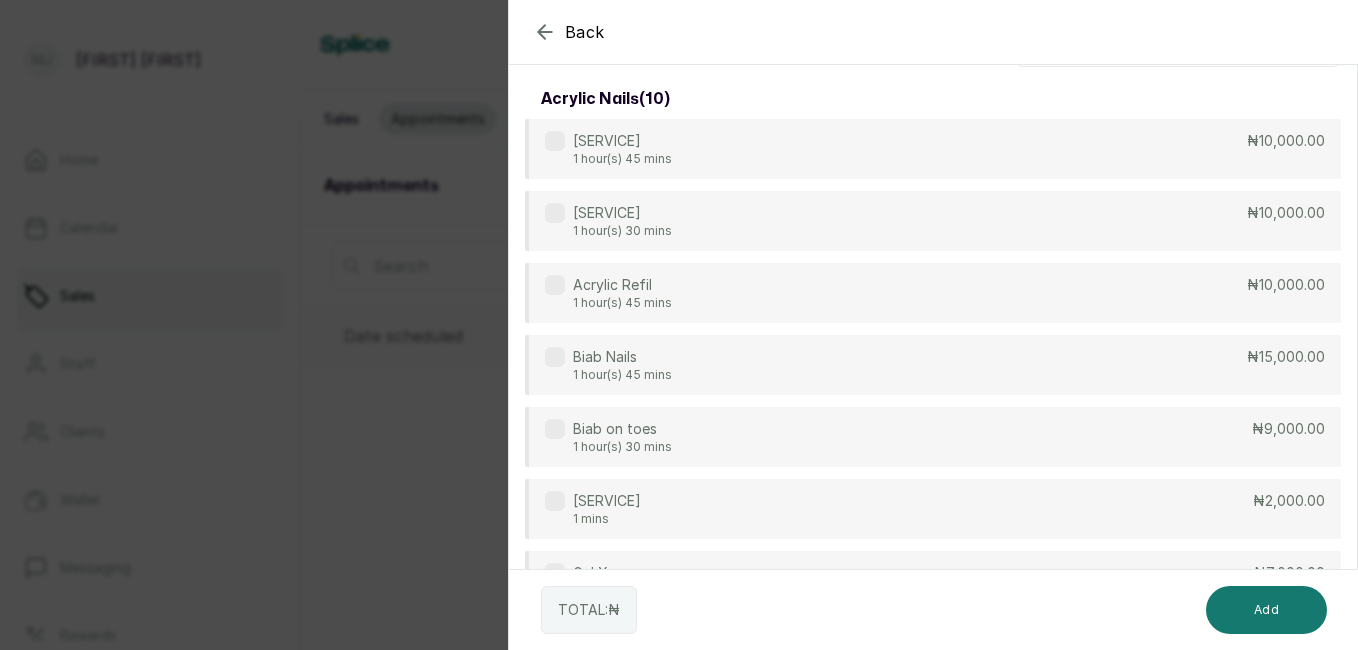 scroll, scrollTop: 0, scrollLeft: 0, axis: both 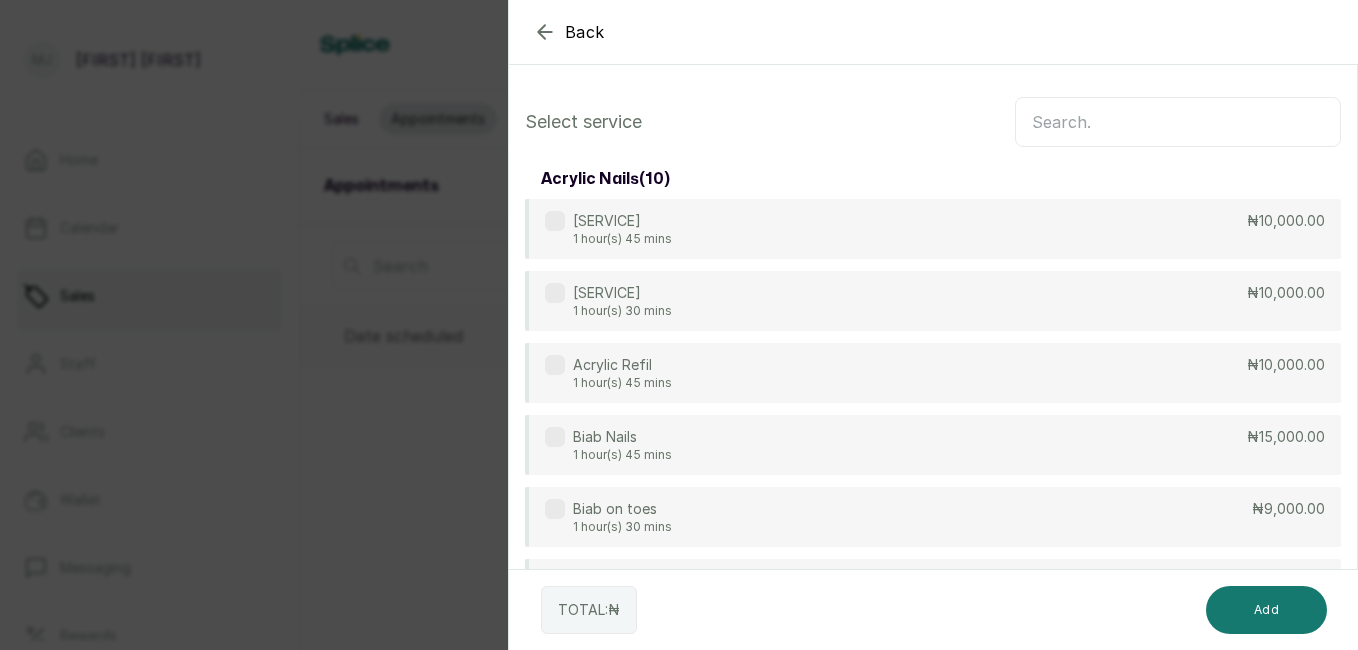click at bounding box center [1178, 122] 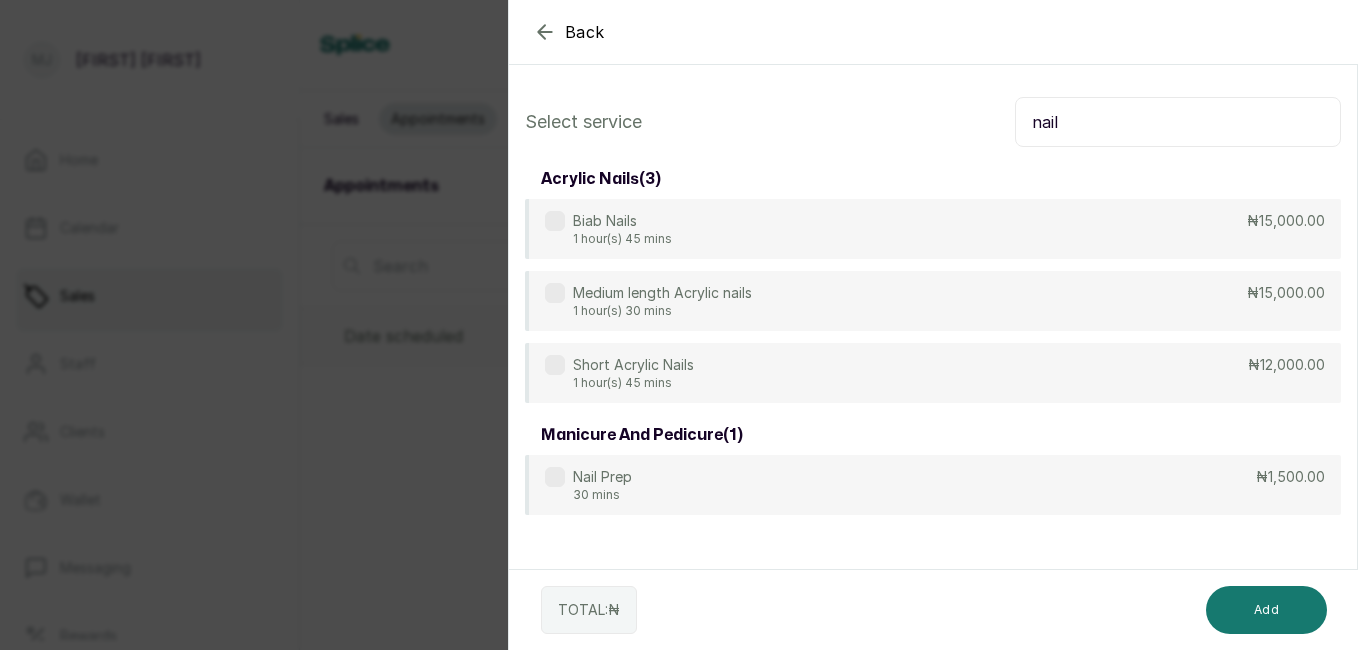 type on "nail" 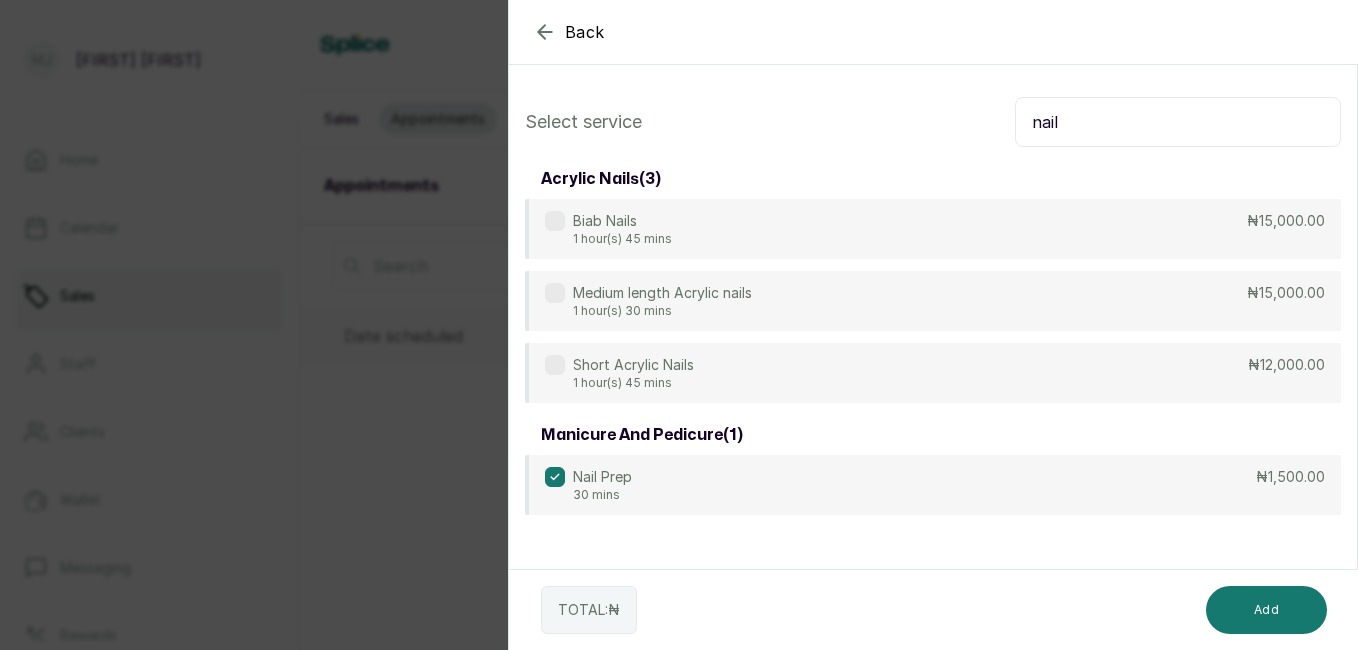 click on "Add" at bounding box center [1266, 610] 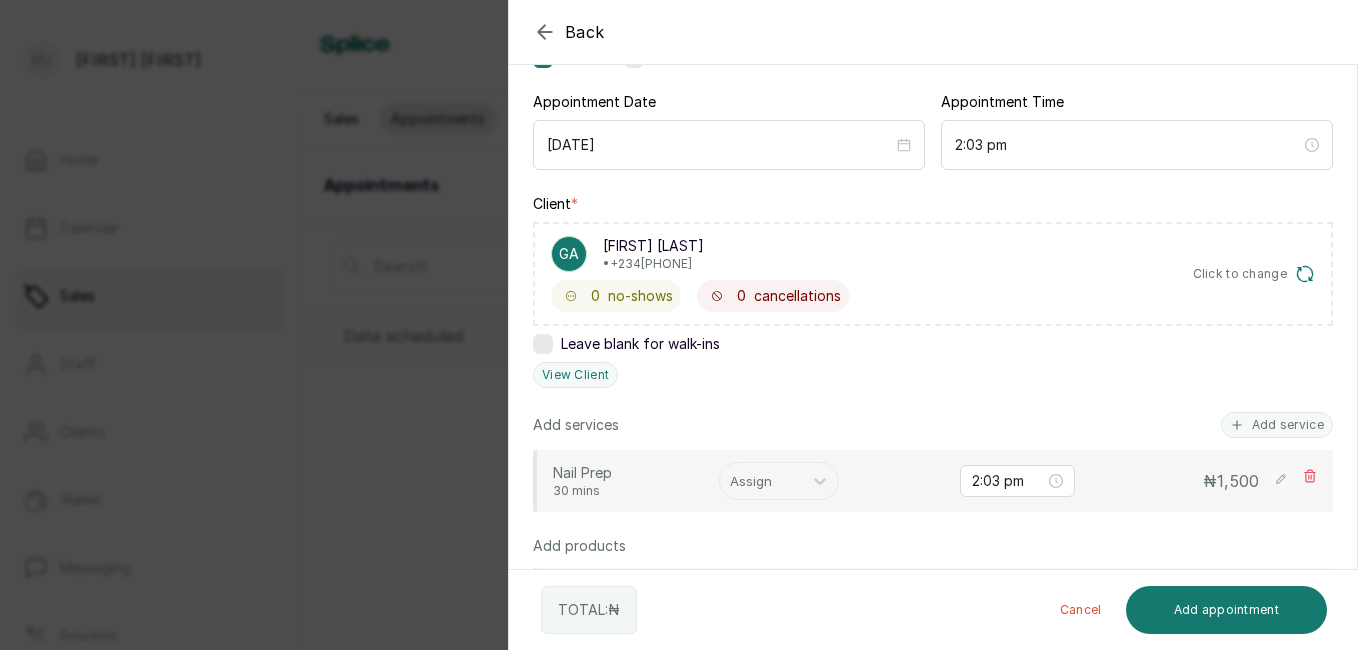 scroll, scrollTop: 187, scrollLeft: 0, axis: vertical 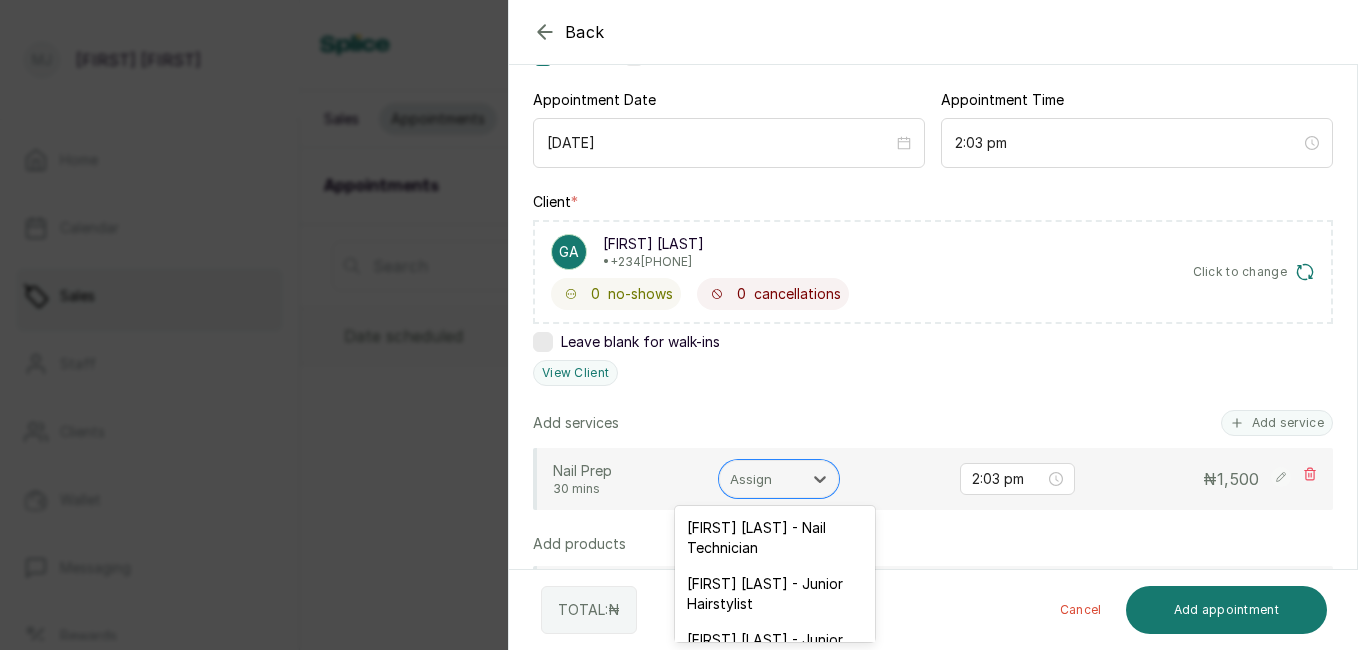 click at bounding box center (761, 479) 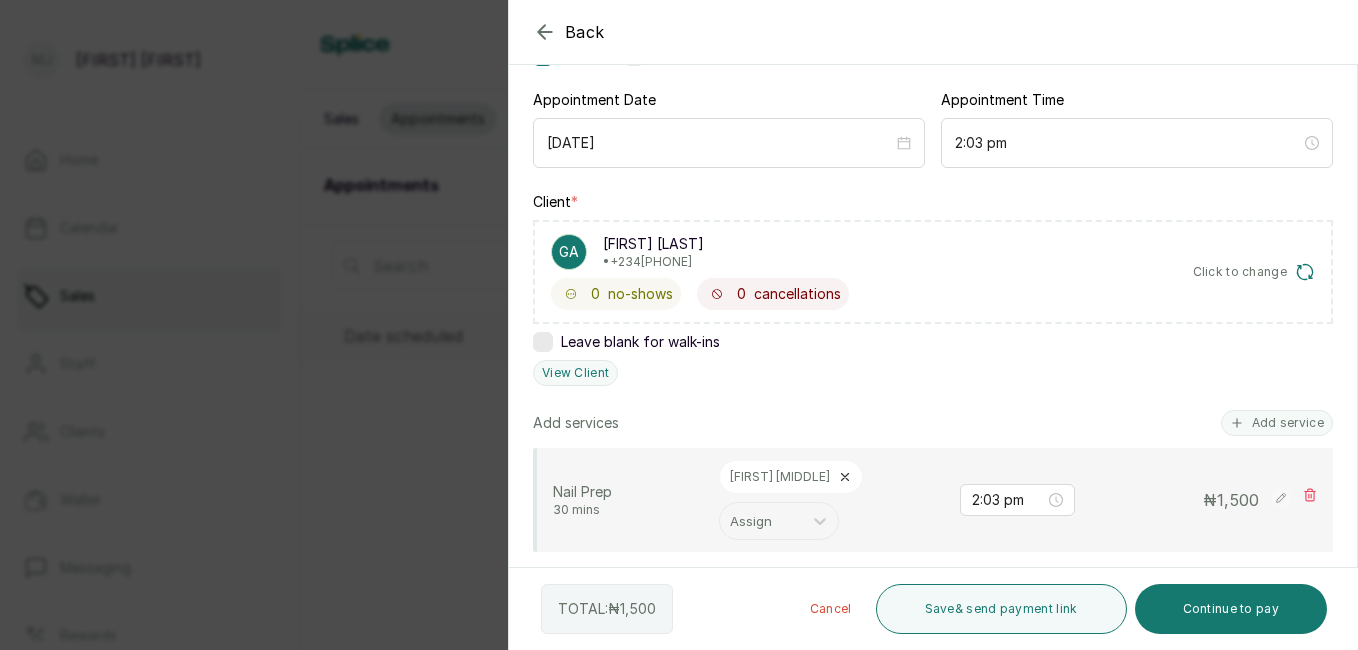 scroll, scrollTop: 704, scrollLeft: 0, axis: vertical 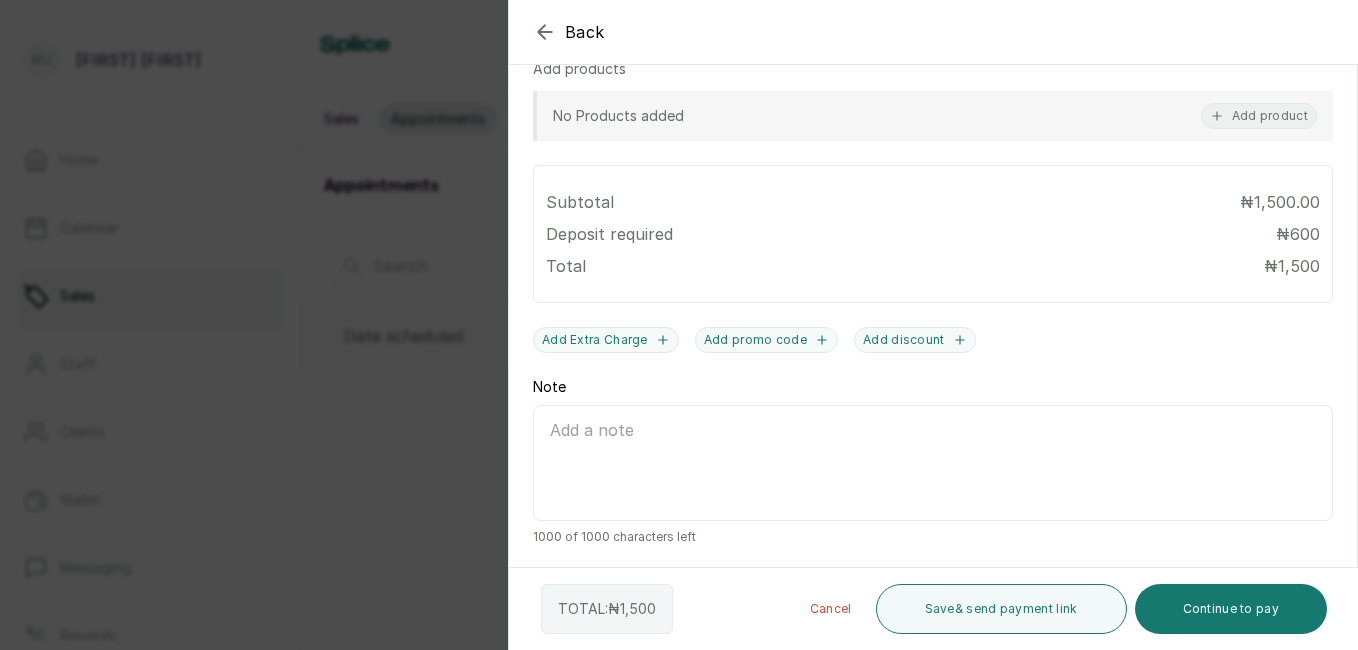 click on "Continue to pay" at bounding box center [1231, 609] 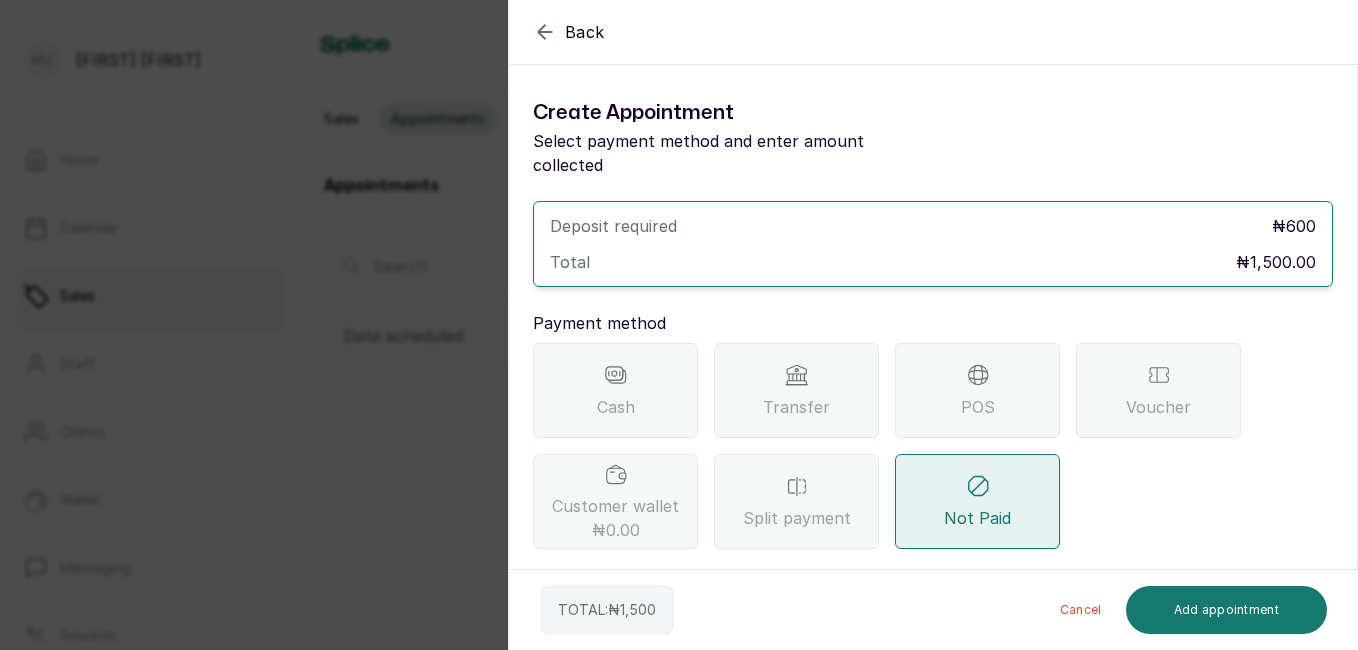 click on "POS" at bounding box center [978, 407] 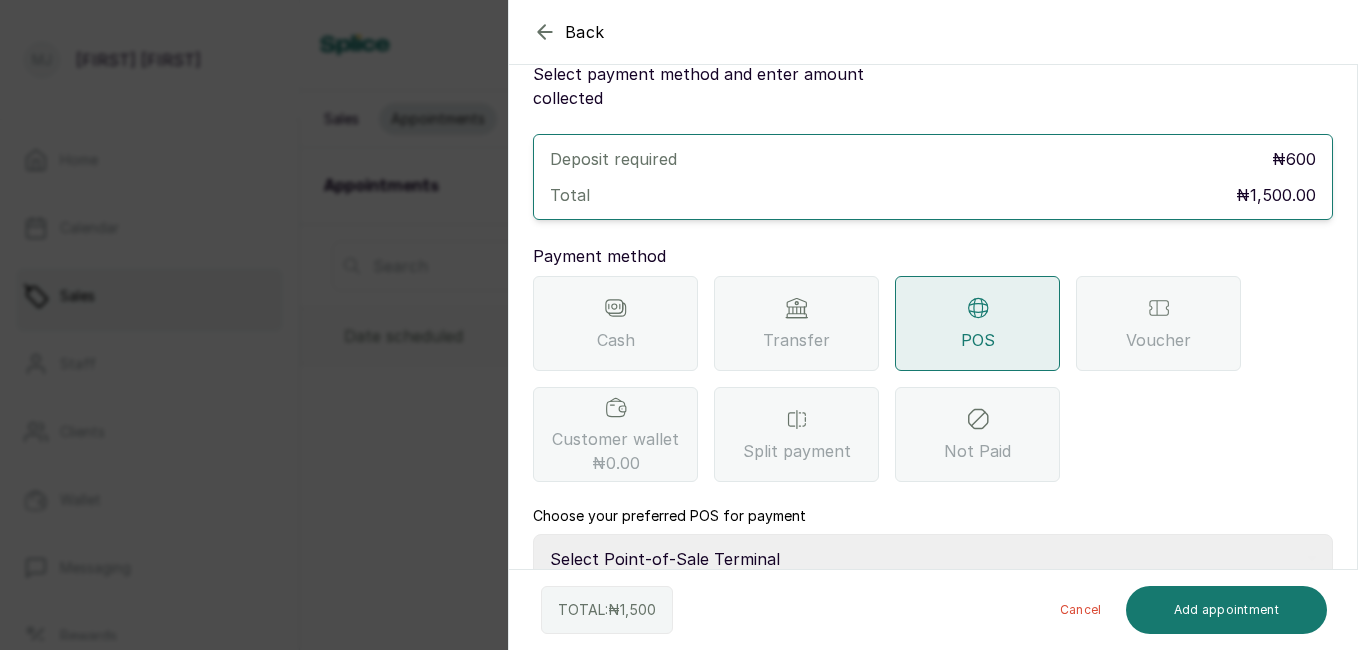 scroll, scrollTop: 180, scrollLeft: 0, axis: vertical 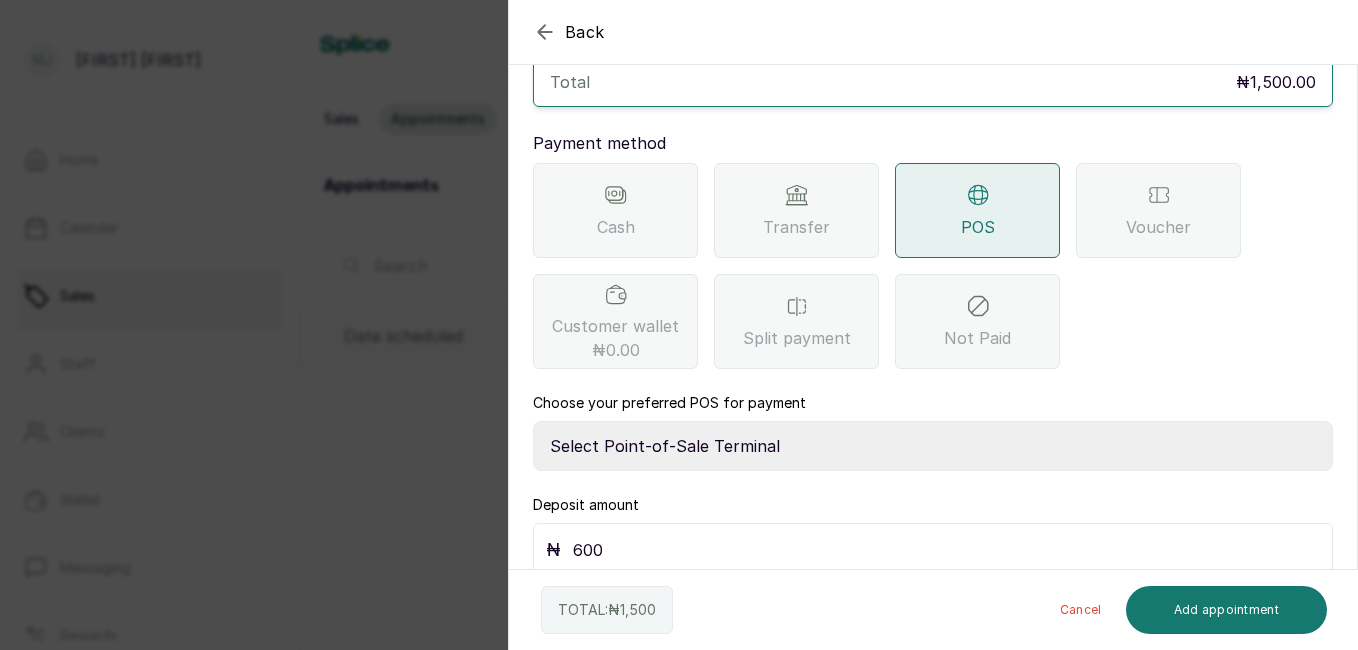 click on "600" at bounding box center [946, 550] 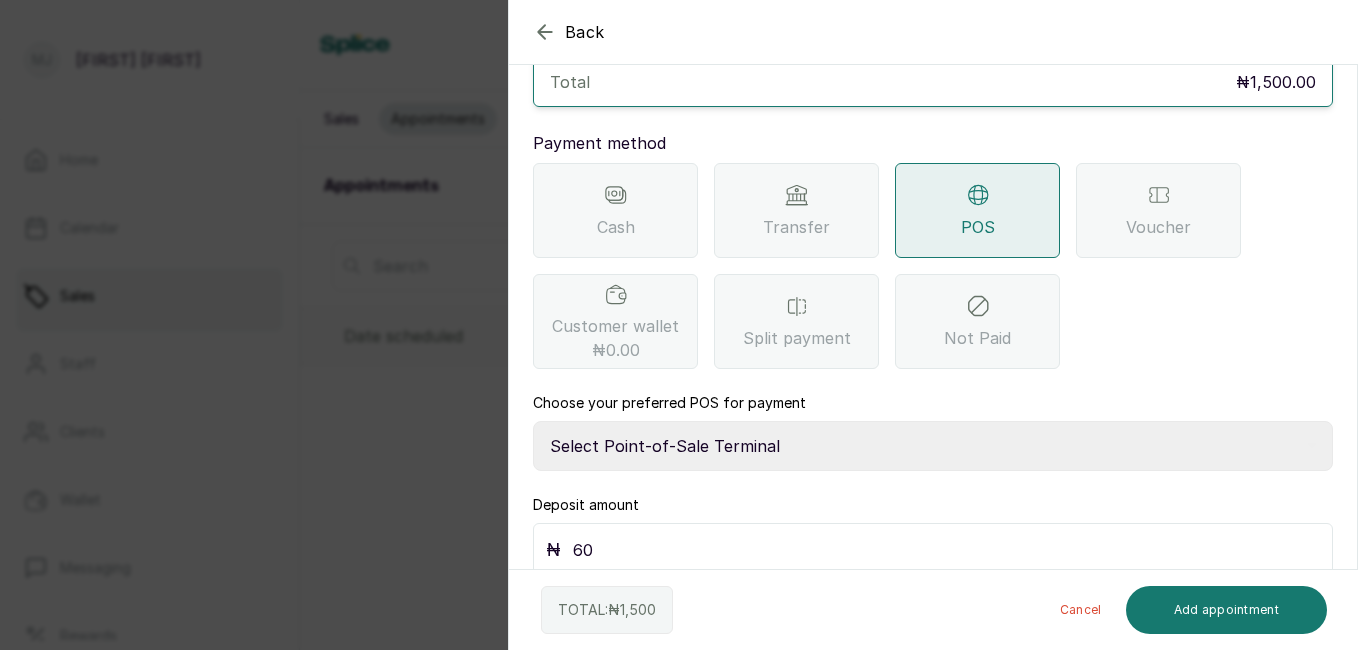 type on "6" 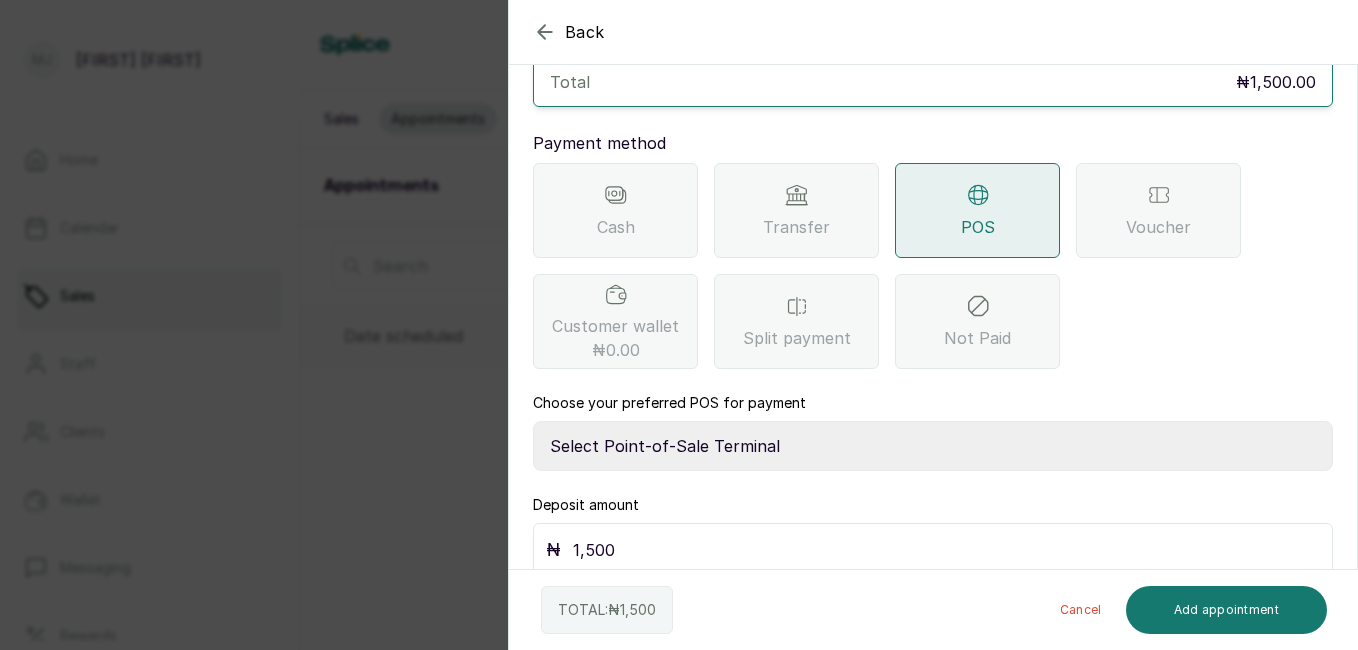 type on "1,500" 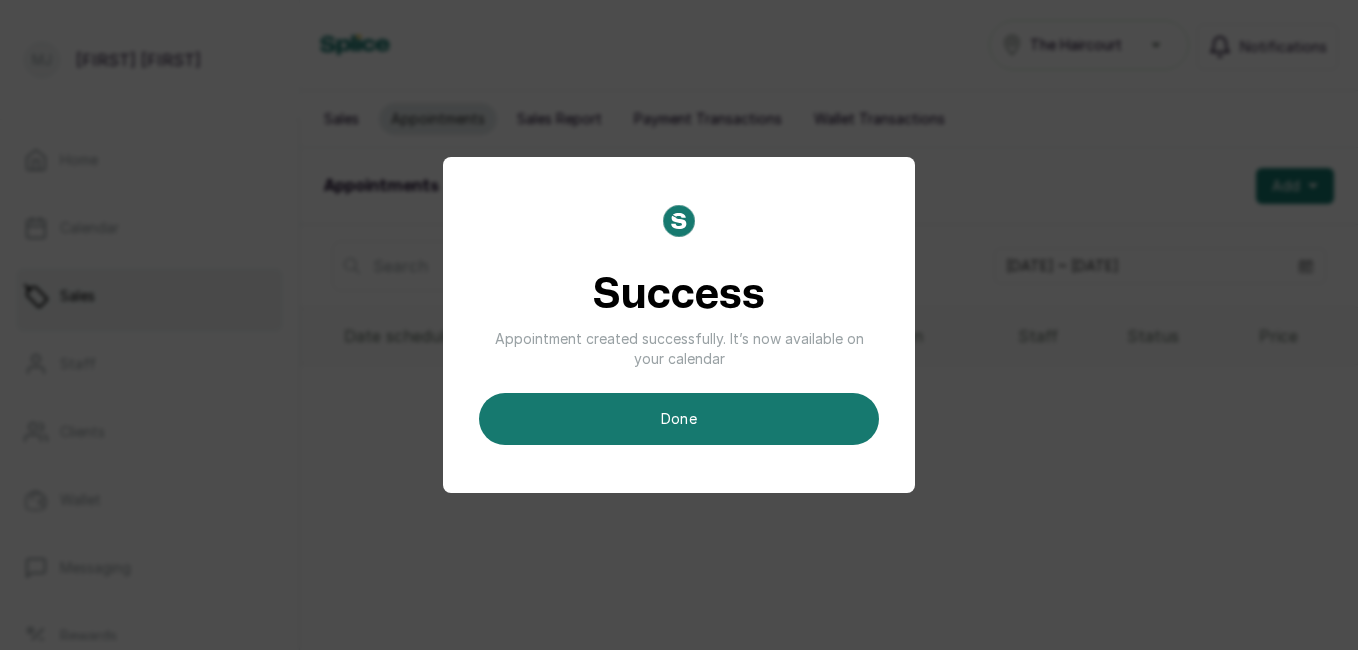 click on "done" at bounding box center (679, 419) 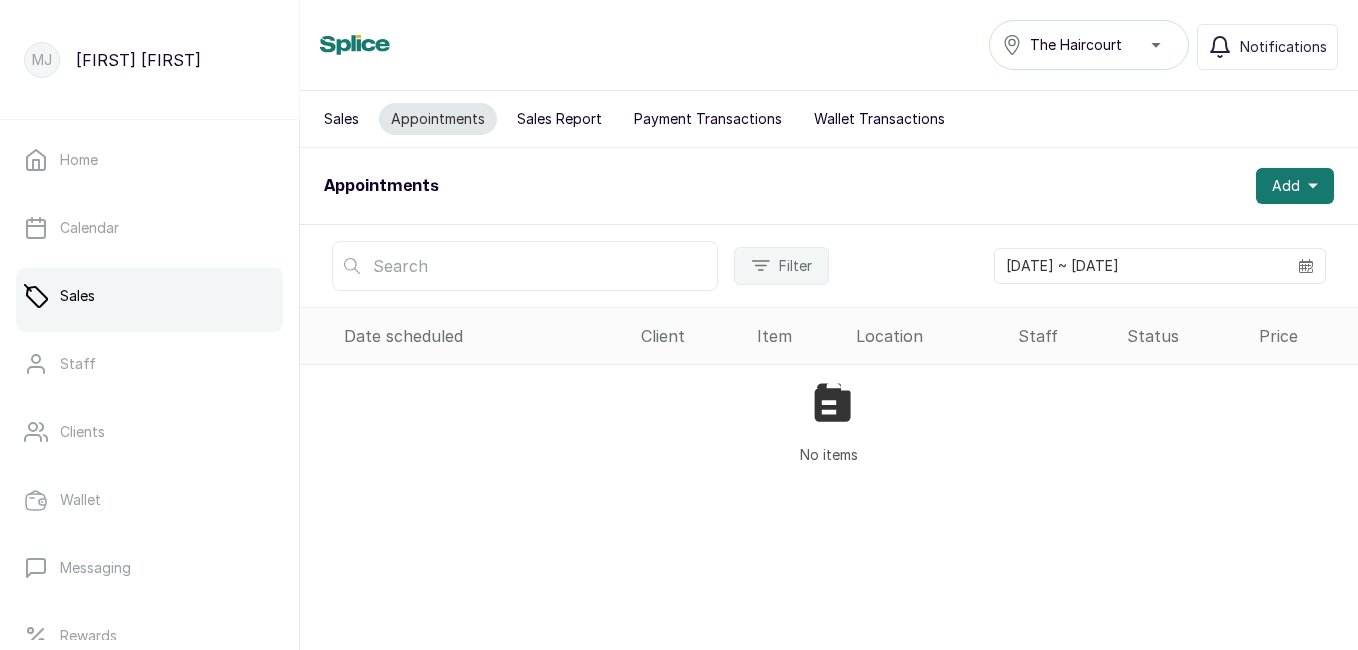 click on "Add" at bounding box center [1286, 186] 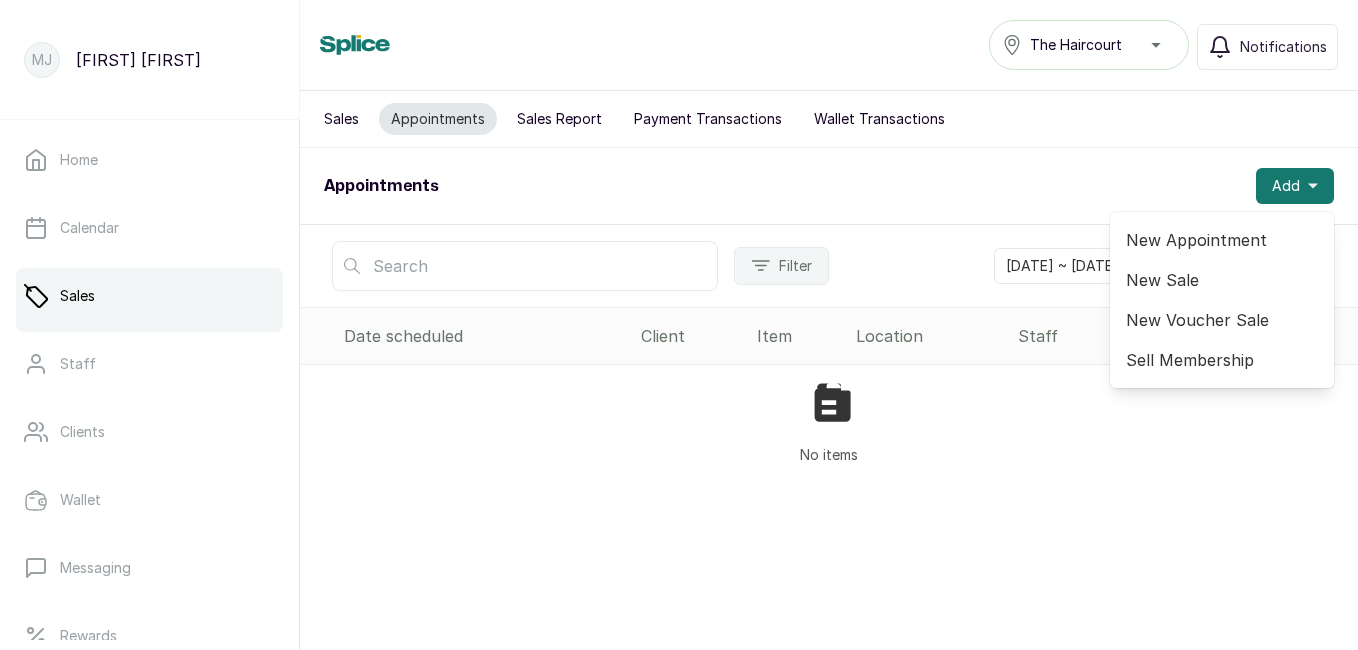 click on "New Appointment" at bounding box center [1222, 240] 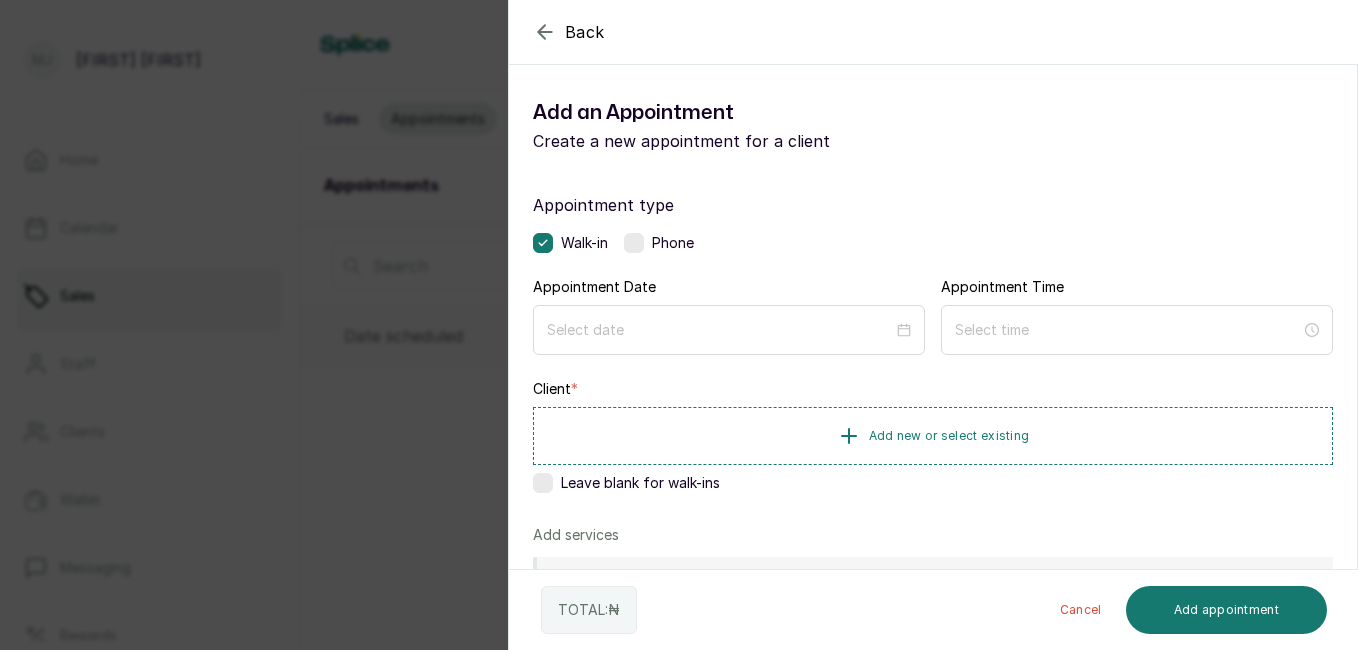 click at bounding box center (729, 330) 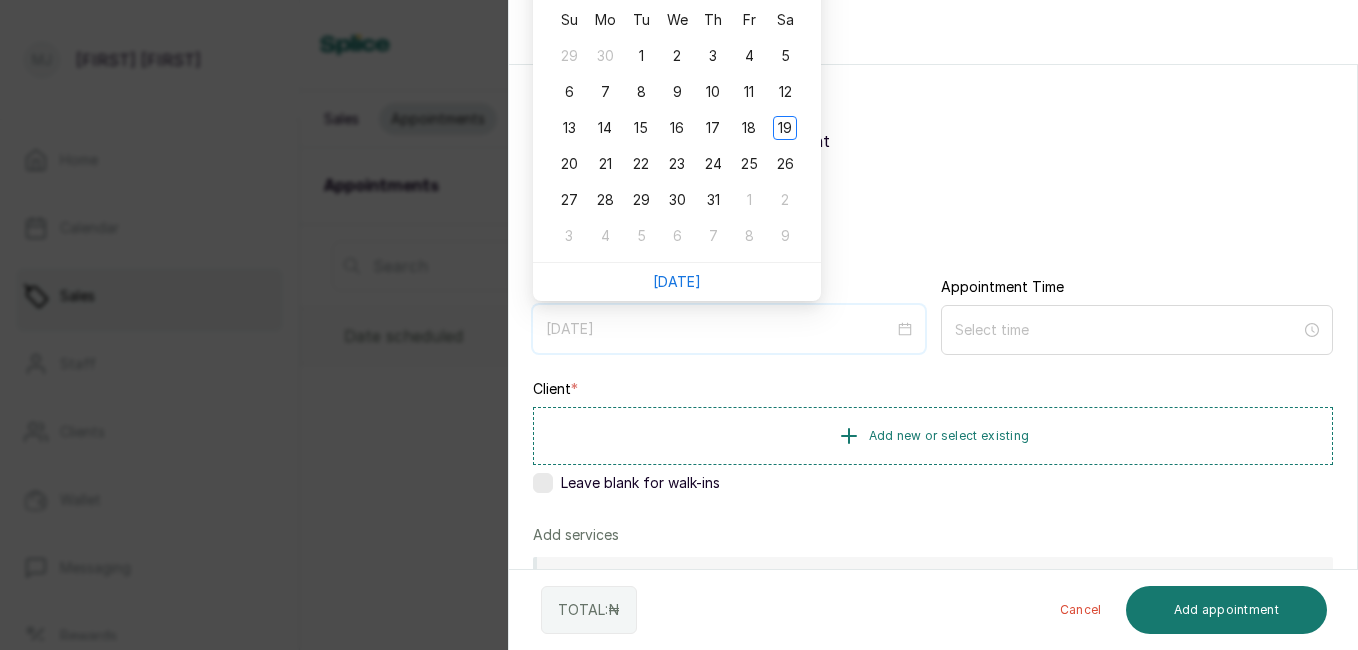 type on "[DATE]" 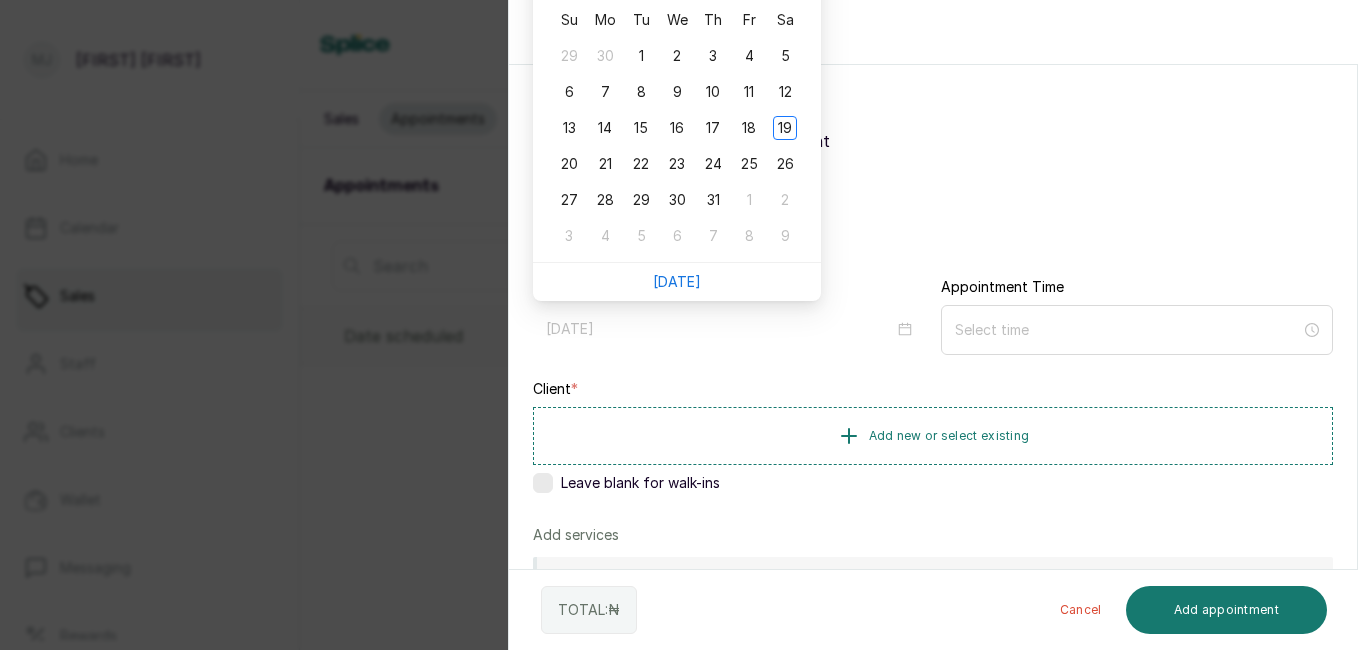 click on "18" at bounding box center [749, 128] 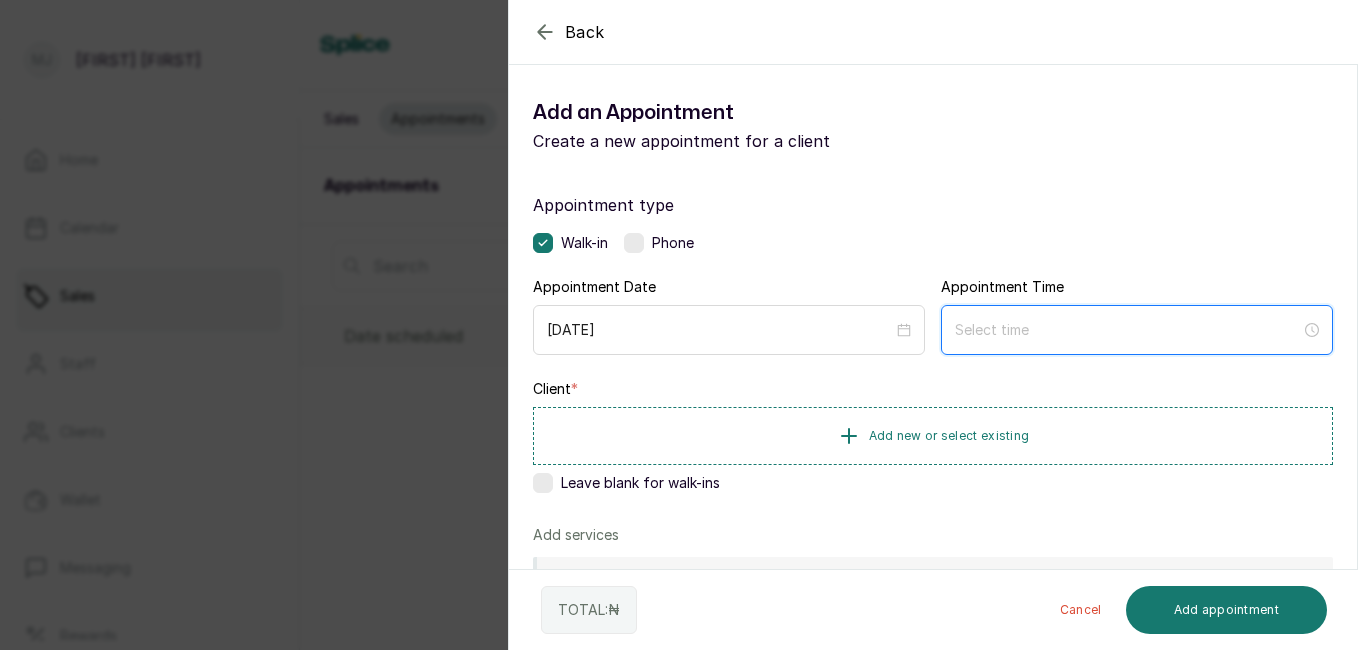 click at bounding box center [1128, 330] 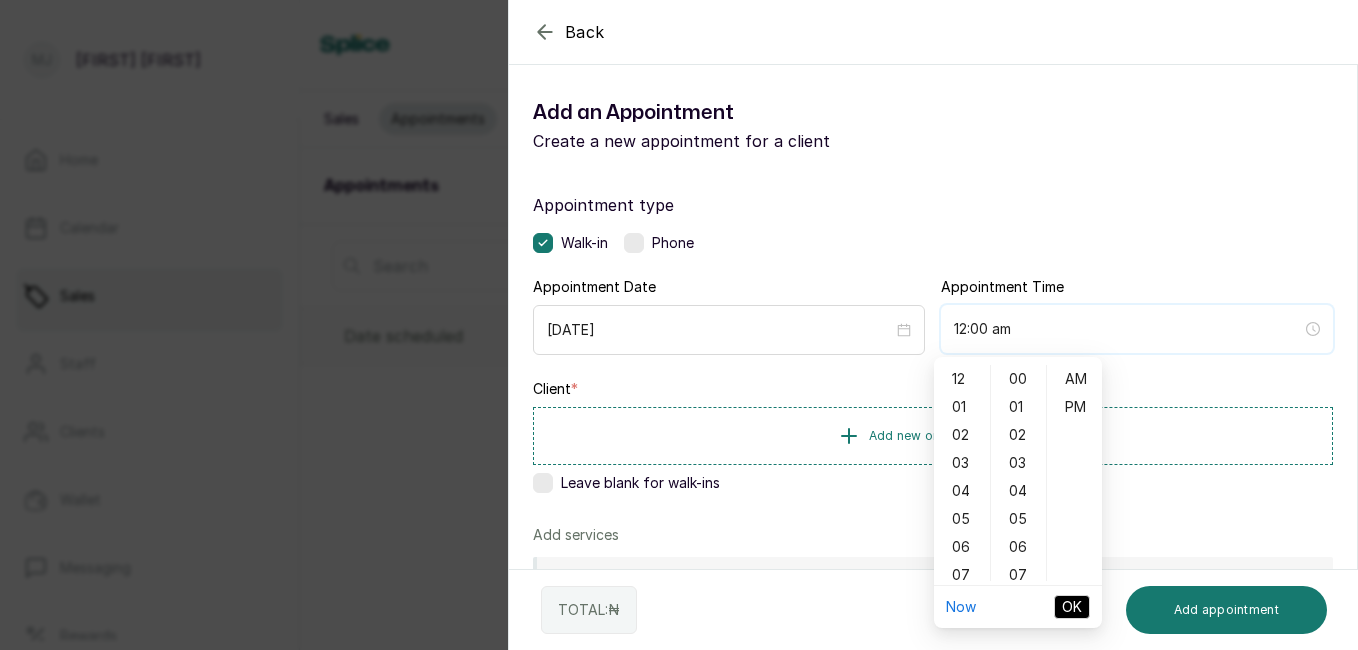 type on "12:00 am" 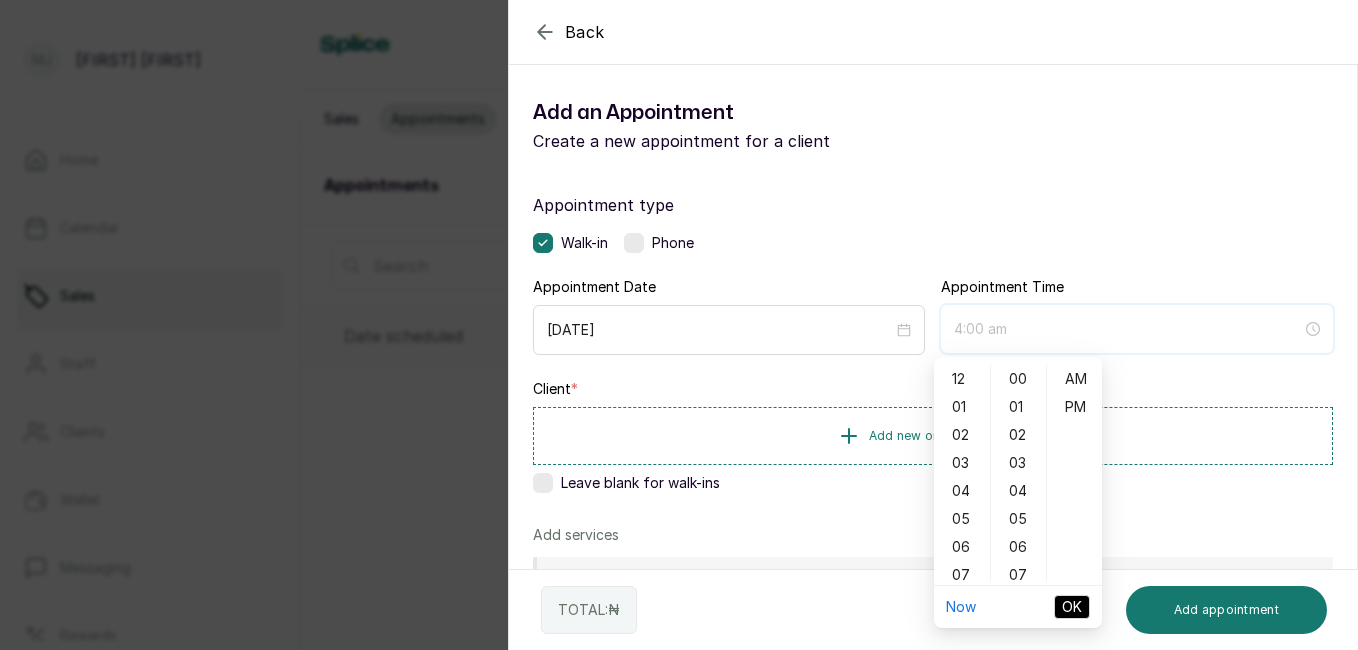 type on "3:00 am" 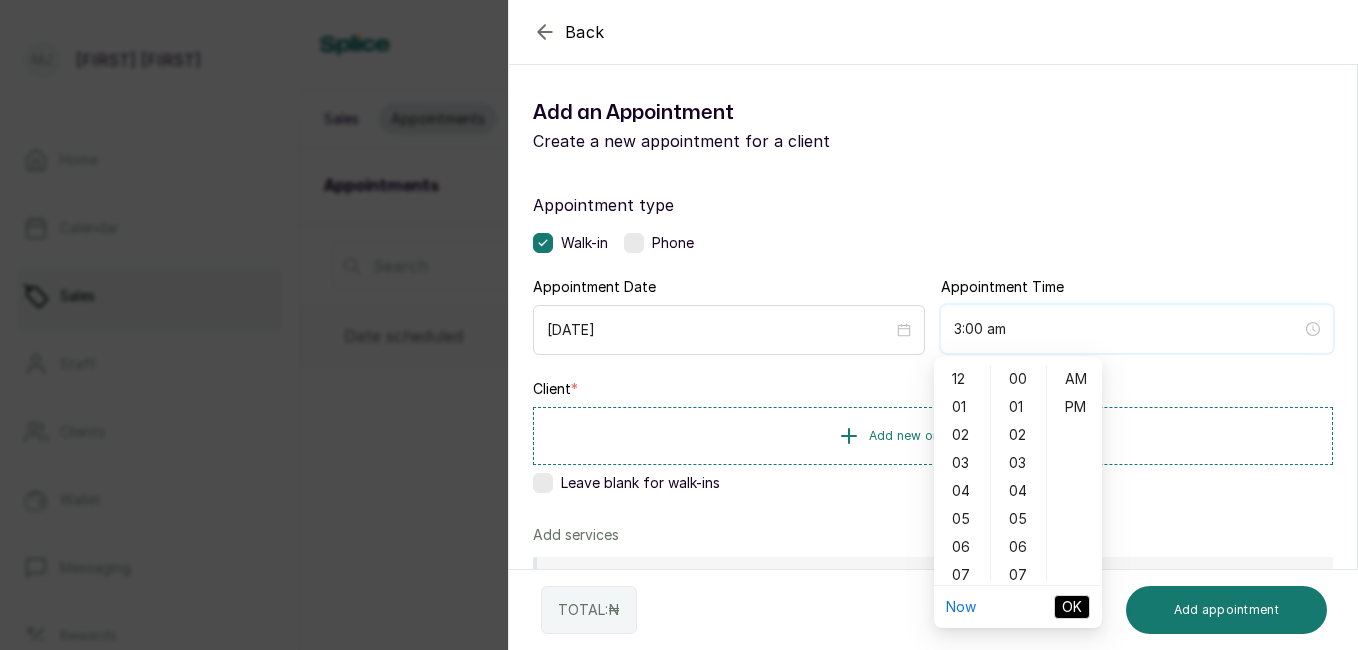 type on "2:00 am" 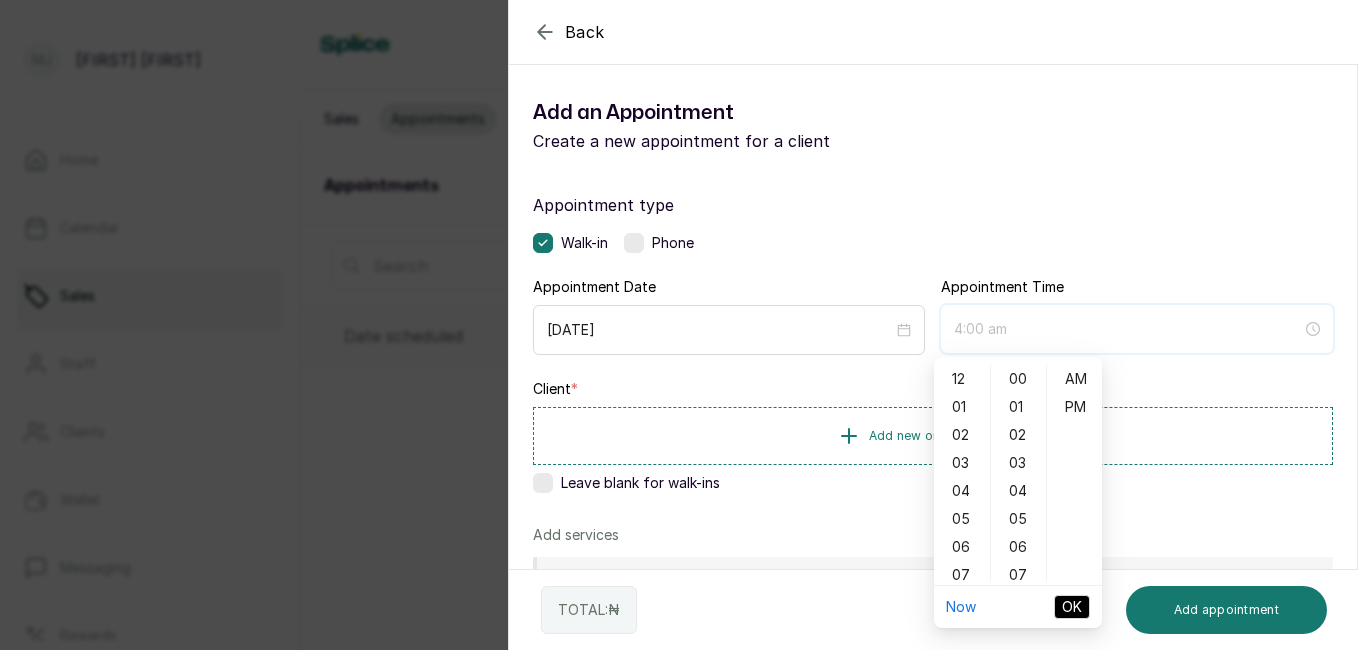 type on "3:00 am" 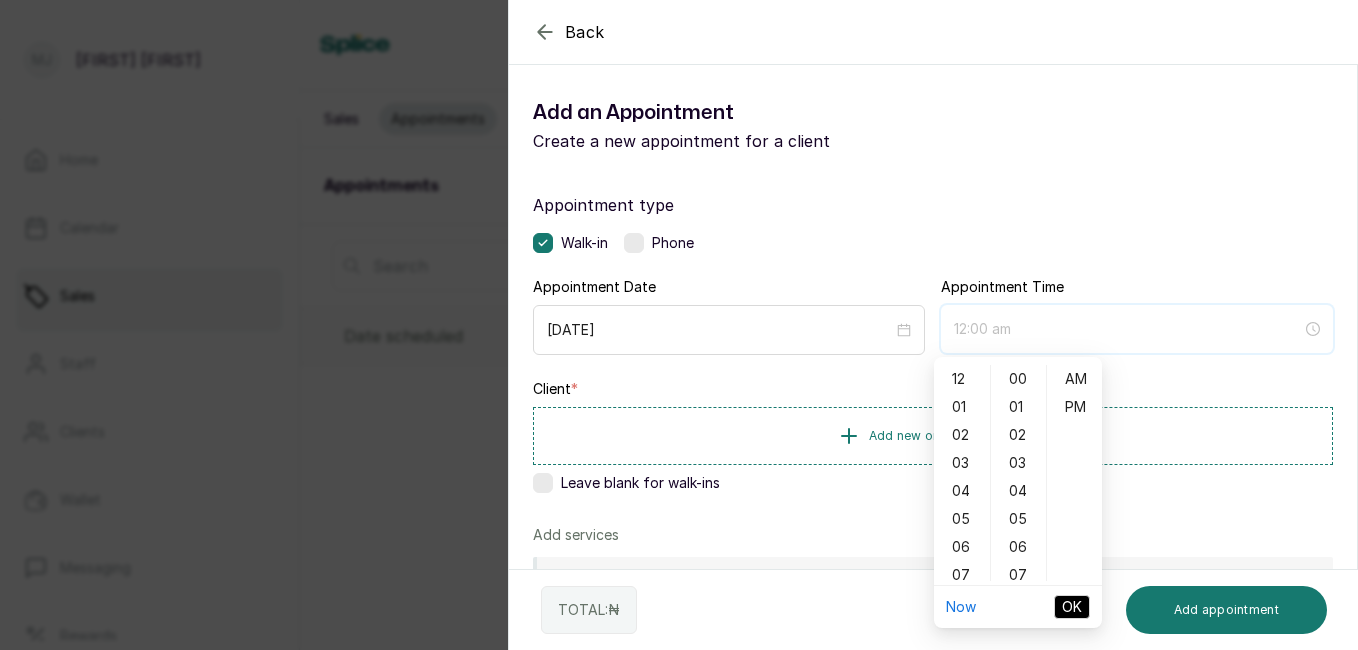 type on "12:01 am" 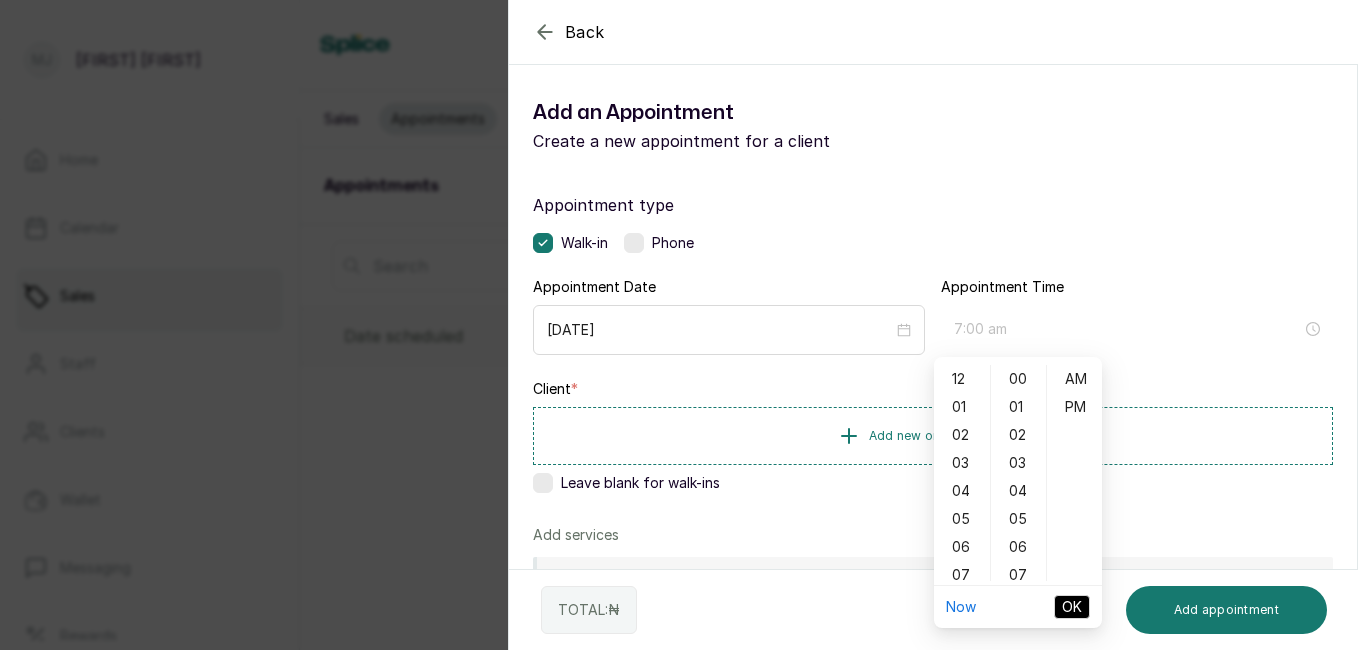 click on "07" at bounding box center [962, 575] 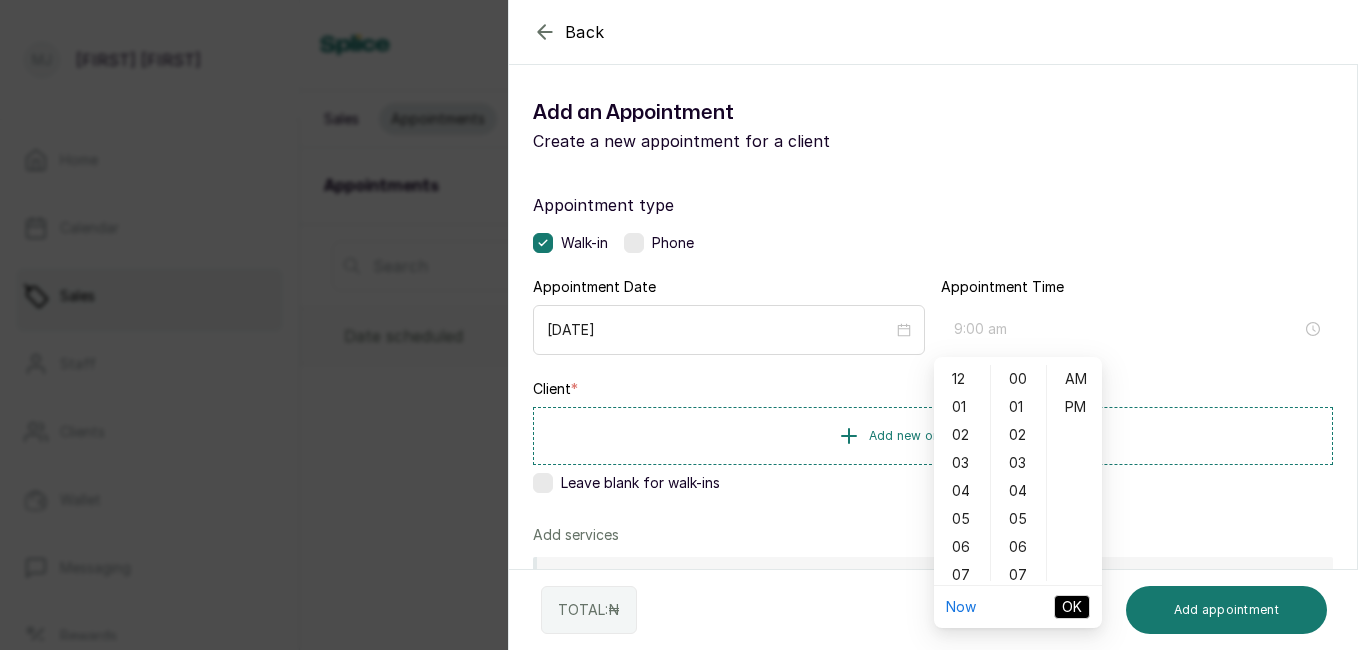 type on "11:00 am" 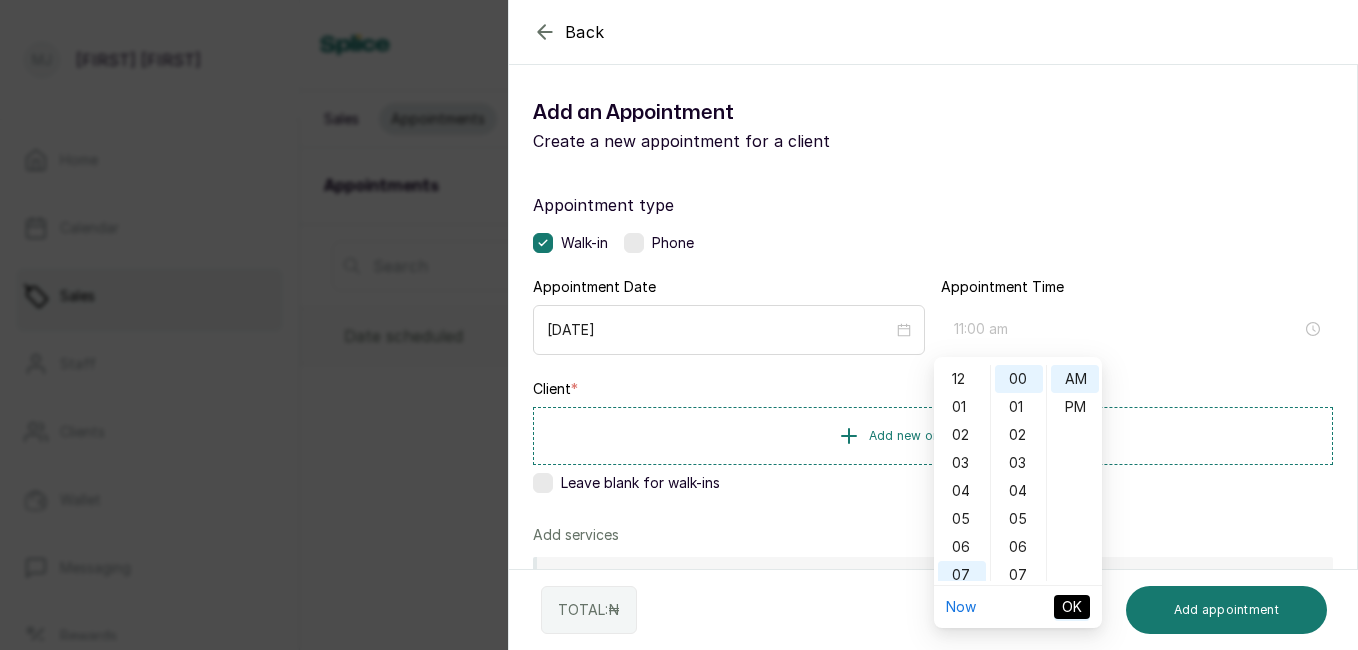 click on "11" at bounding box center [962, 687] 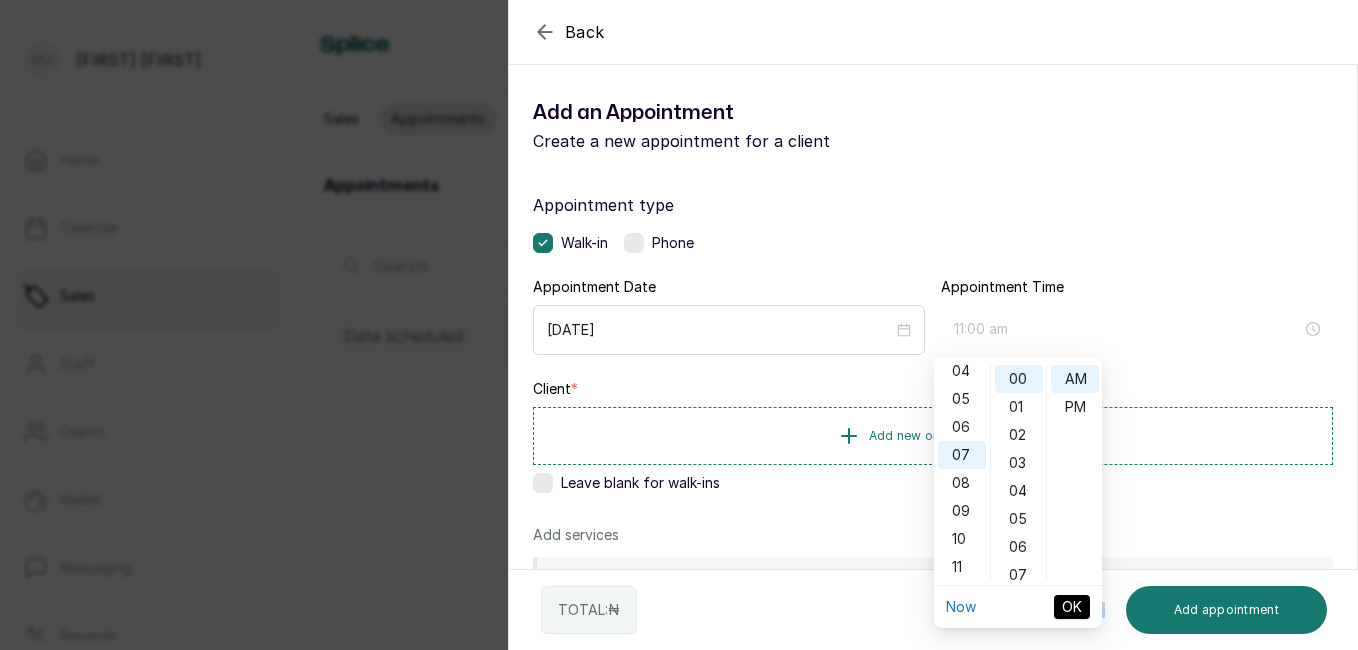 click on "TOTAL:  ₦ Cancel Add appointment" at bounding box center (934, 610) 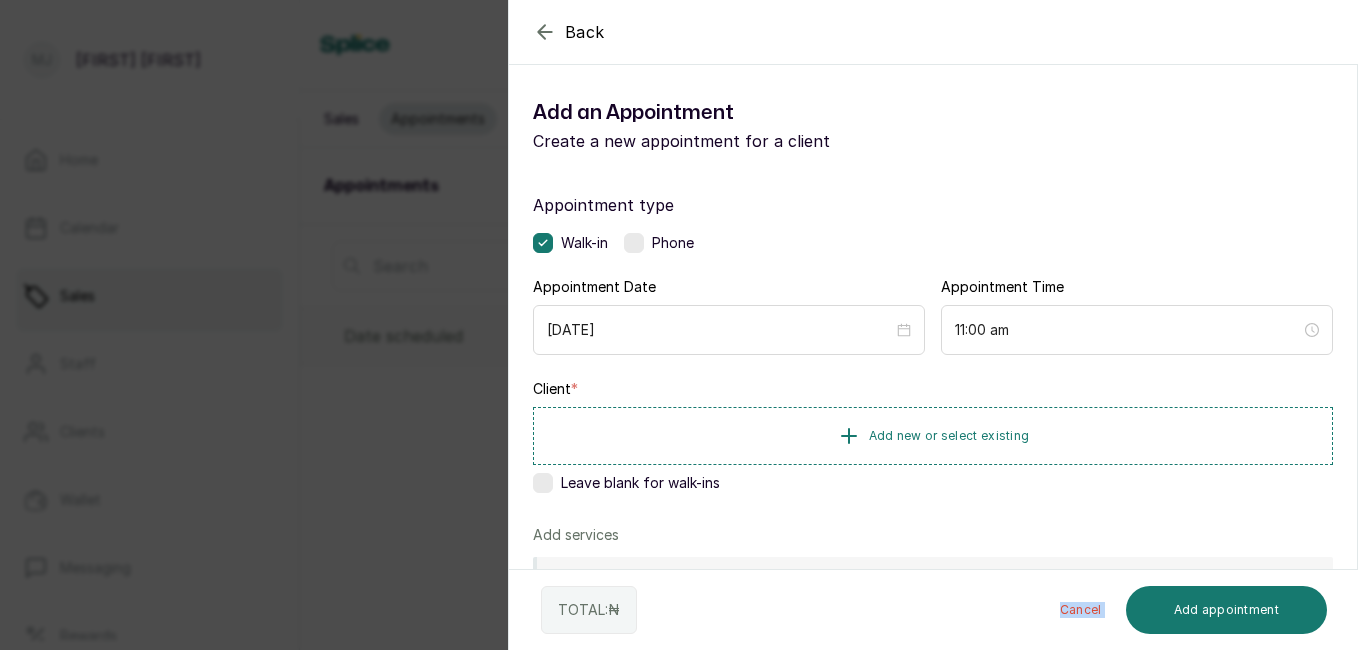 click on "TOTAL:  ₦ Cancel Add appointment" at bounding box center [934, 610] 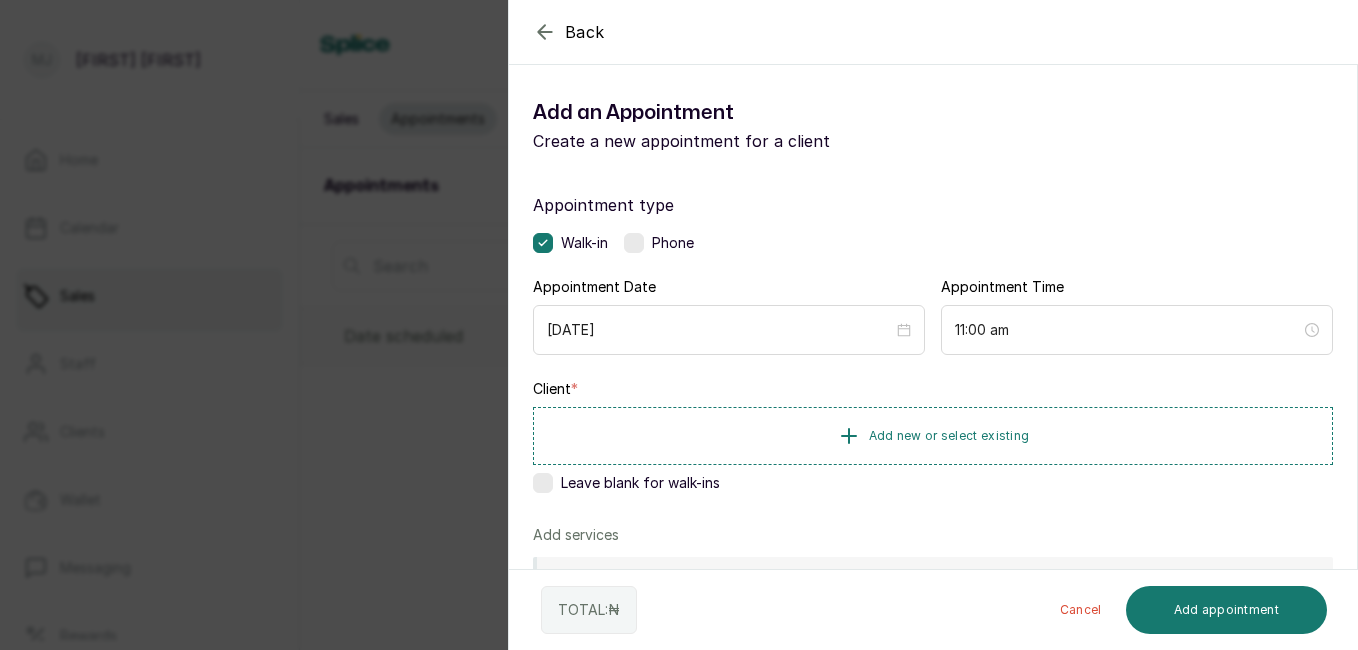 drag, startPoint x: 979, startPoint y: 573, endPoint x: 1064, endPoint y: 359, distance: 230.2629 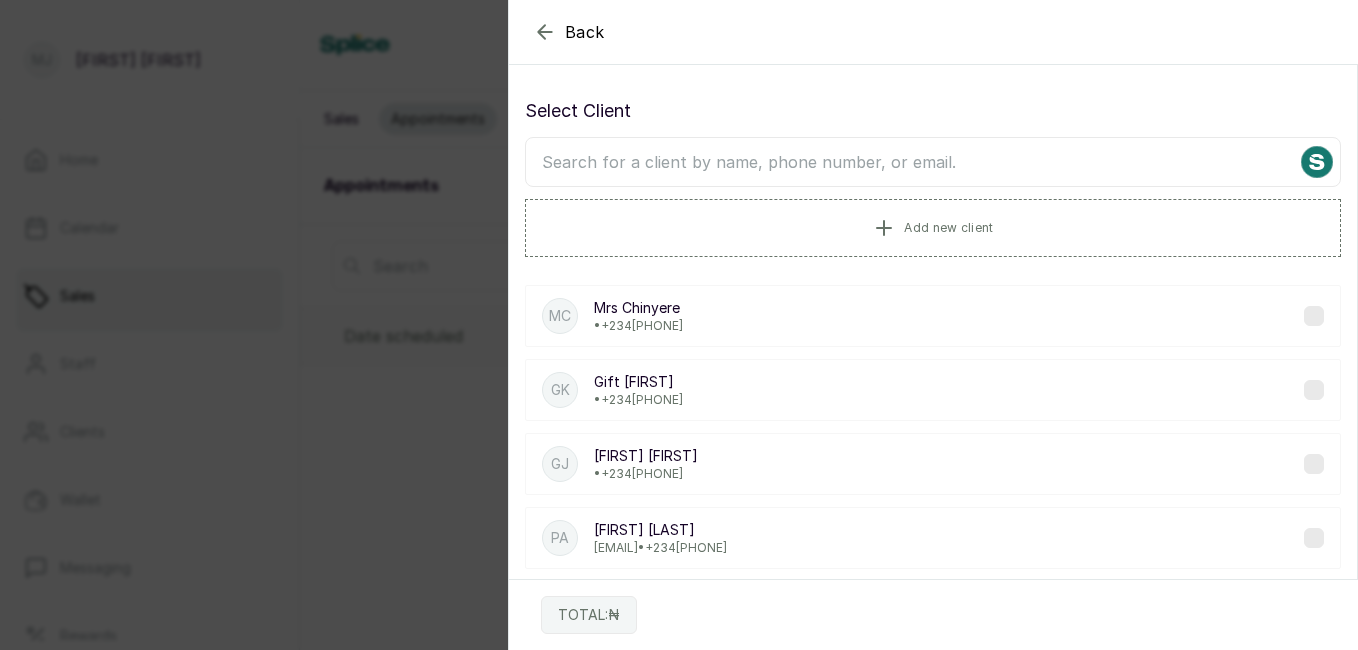click at bounding box center [933, 162] 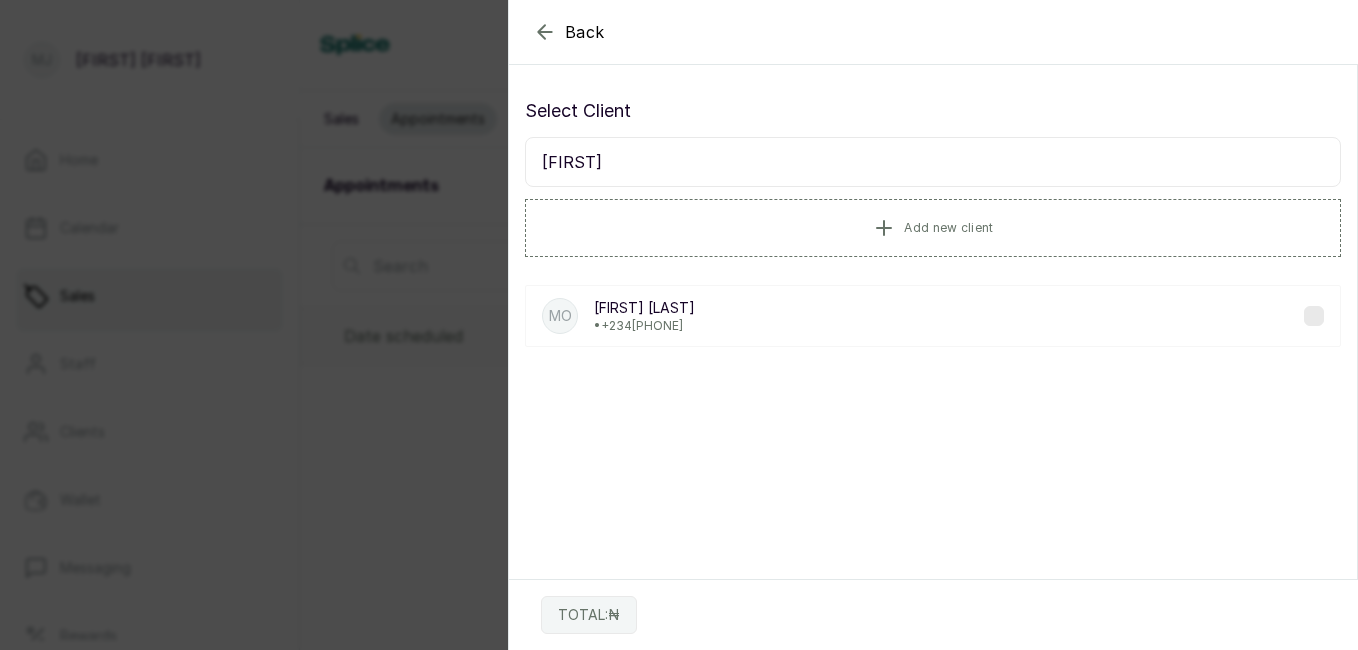 type on "[FIRST]" 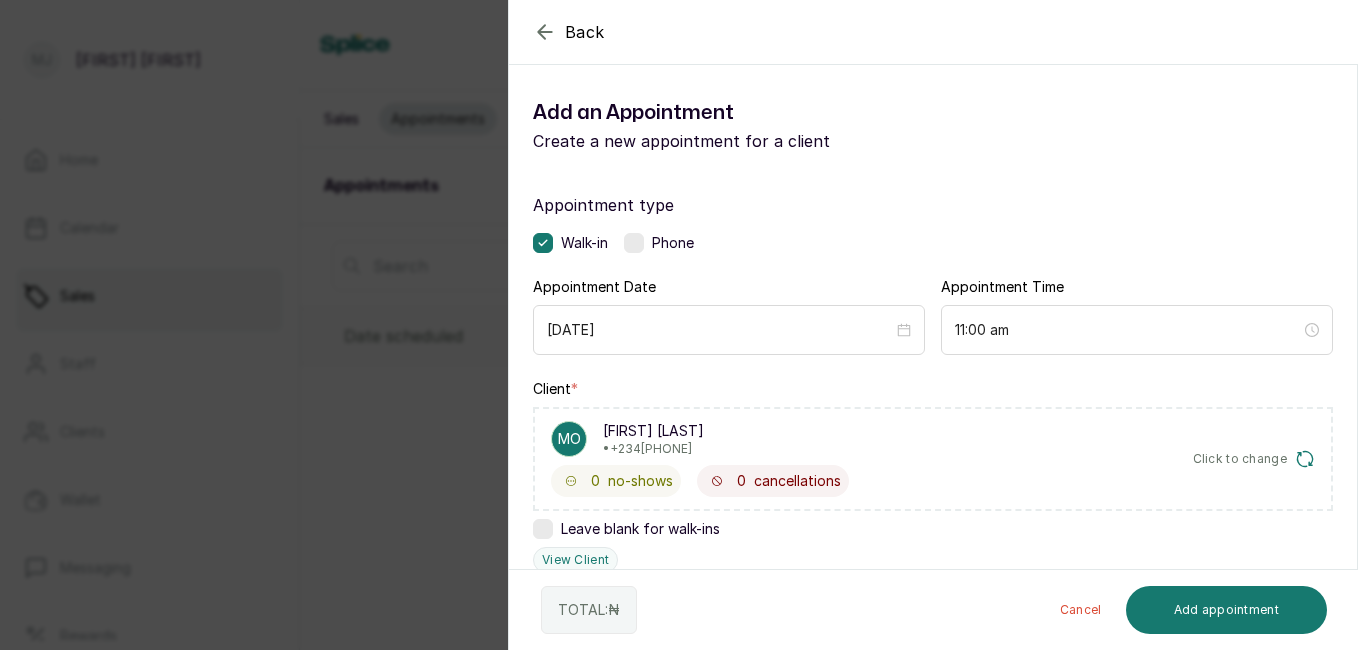 scroll, scrollTop: 482, scrollLeft: 0, axis: vertical 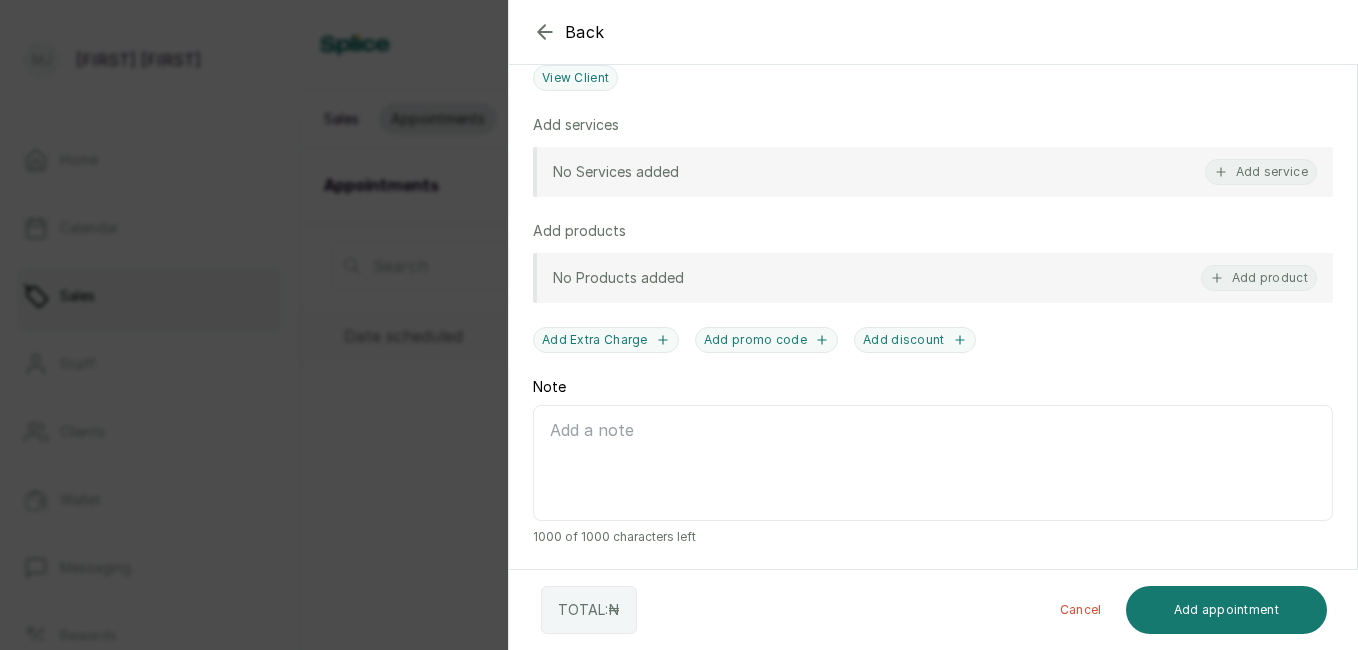 click on "Add service" at bounding box center (1261, 172) 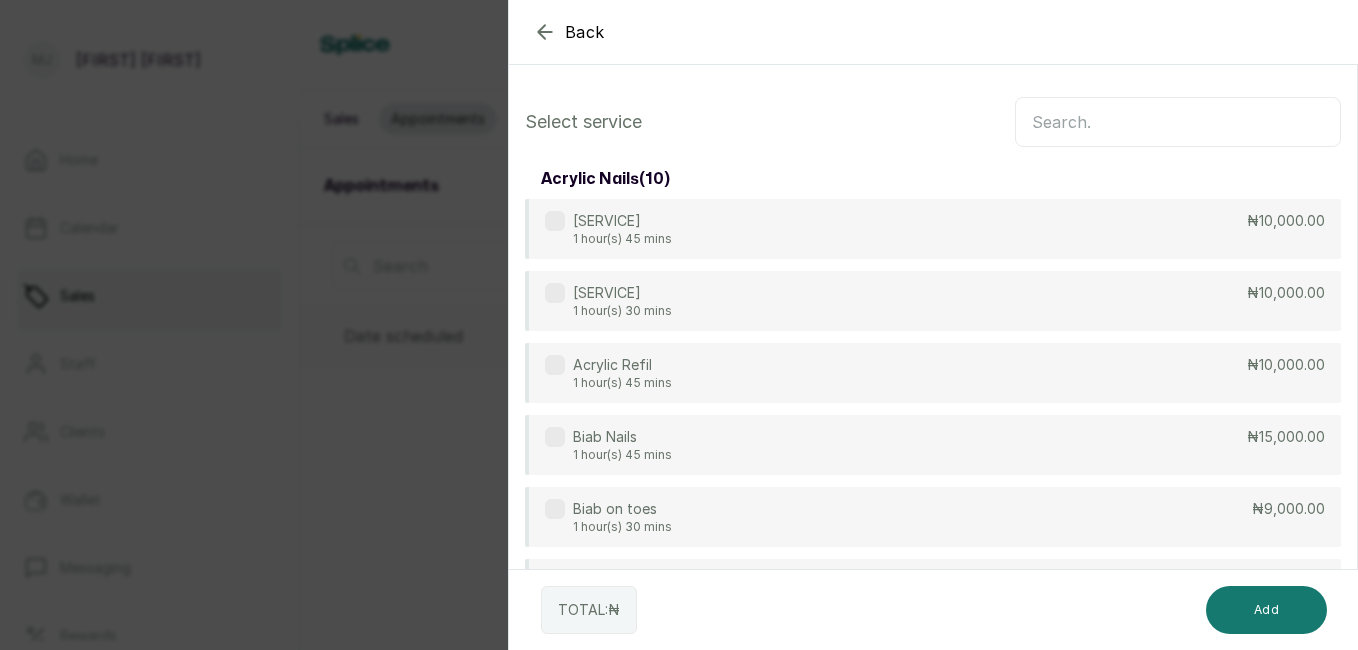 click at bounding box center (1178, 122) 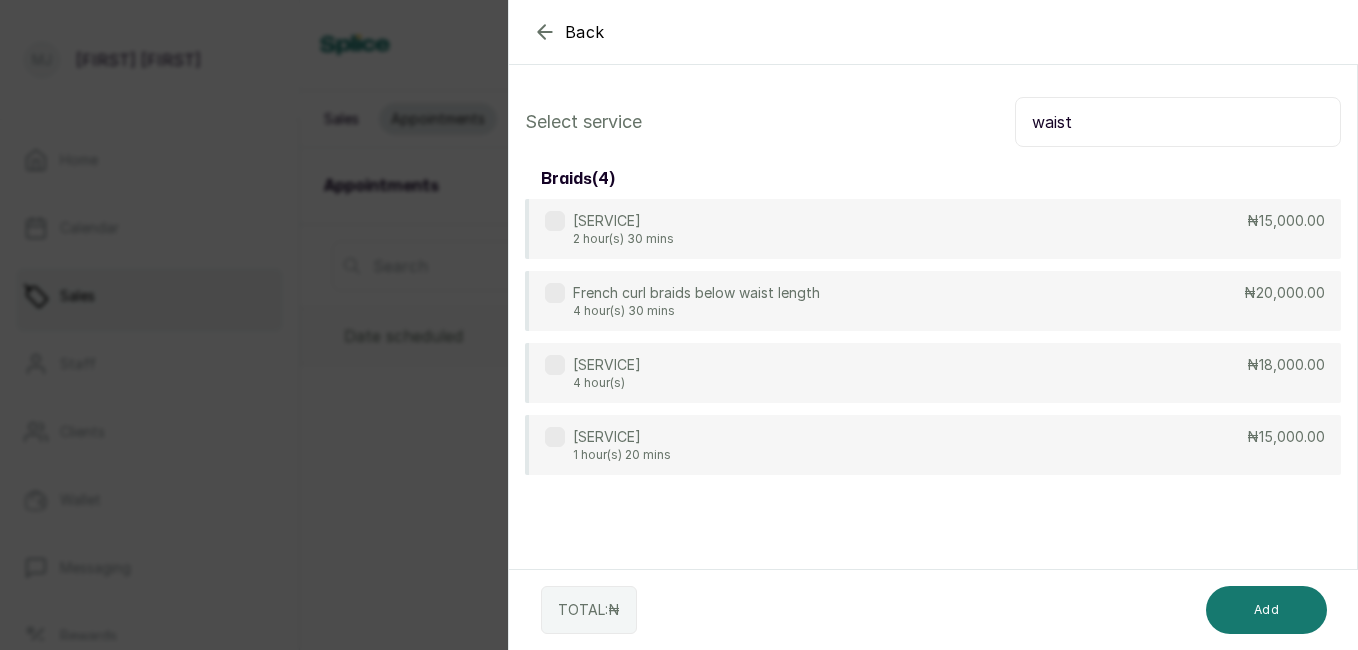 type on "waist" 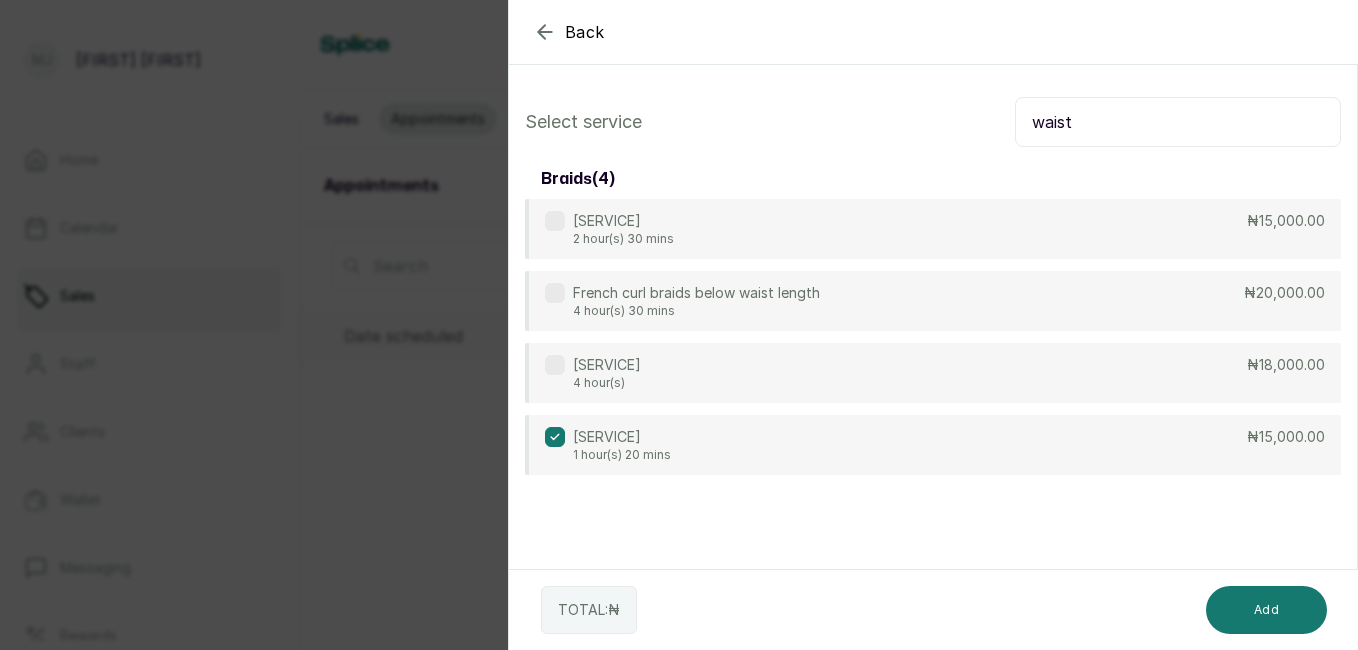 click on "Add" at bounding box center [1266, 610] 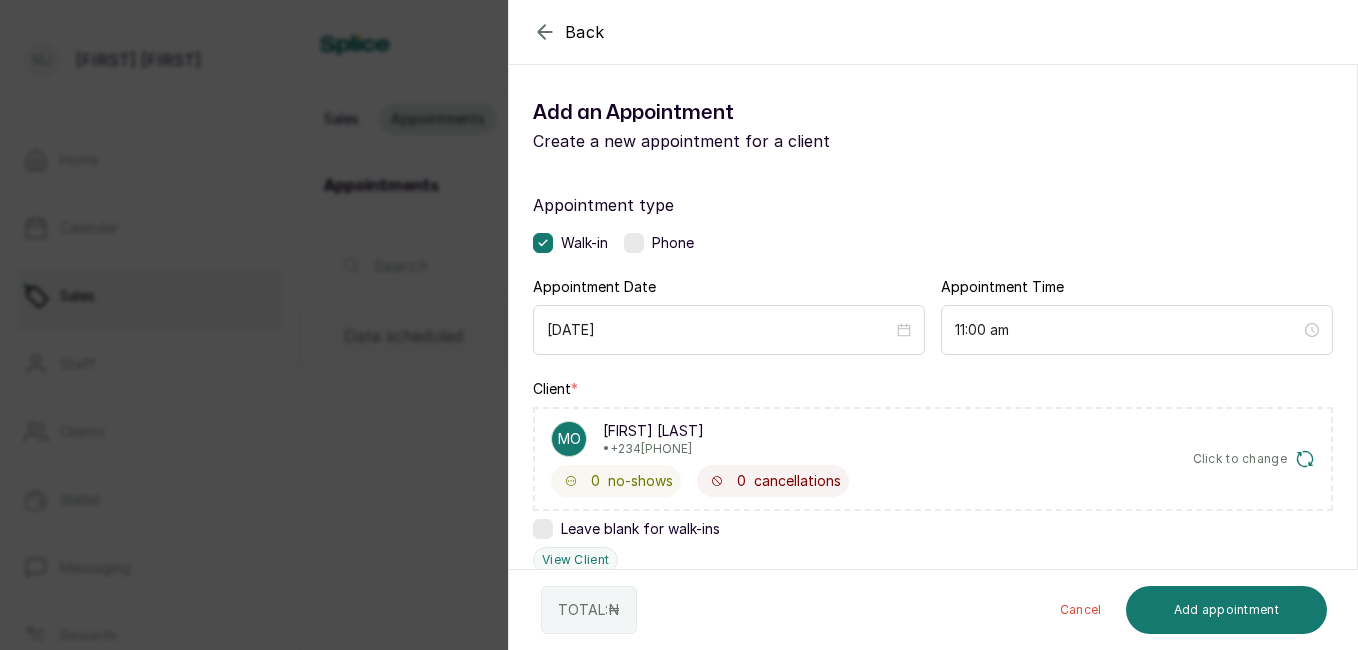 click on "Walk-in Phone" at bounding box center [933, 243] 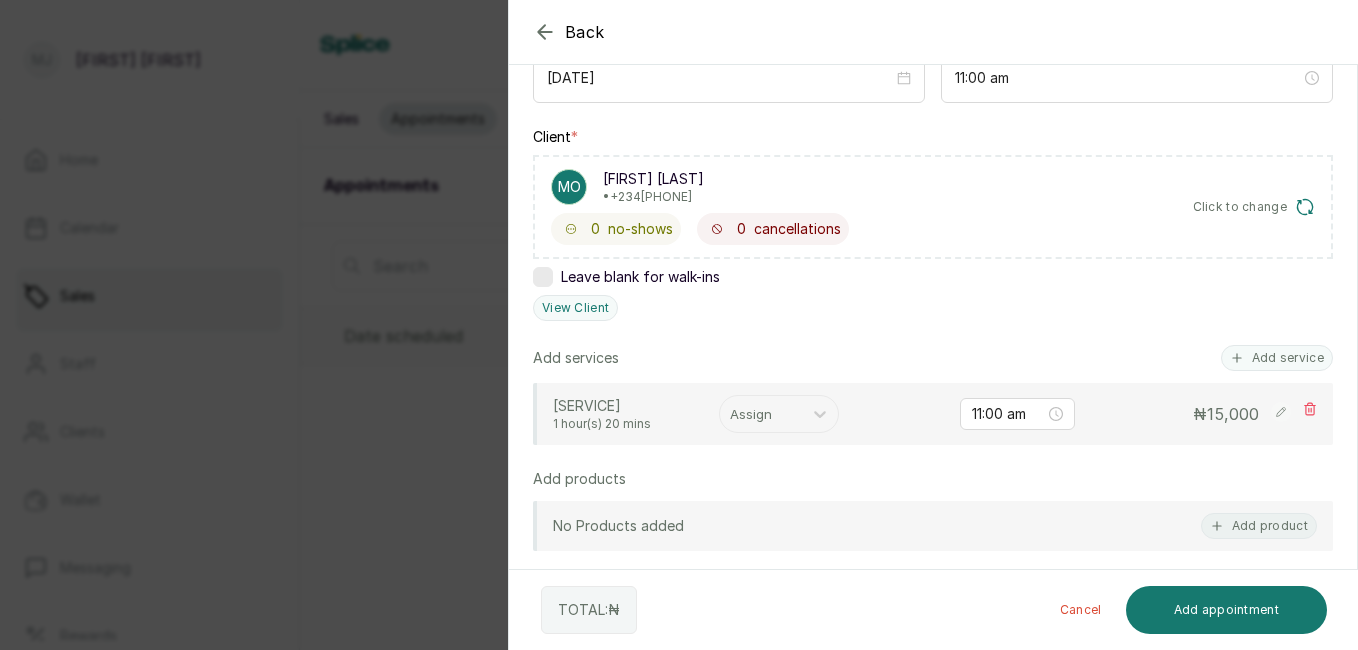 scroll, scrollTop: 254, scrollLeft: 0, axis: vertical 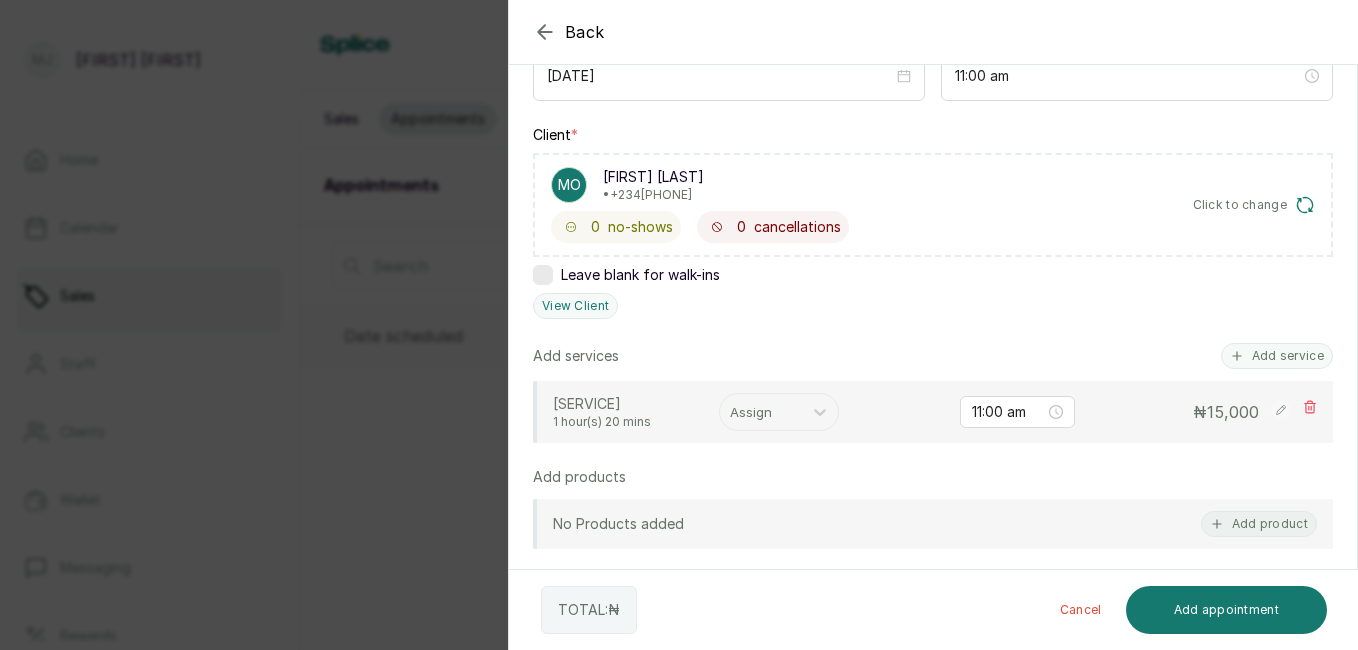 click on "Add service" at bounding box center (1277, 356) 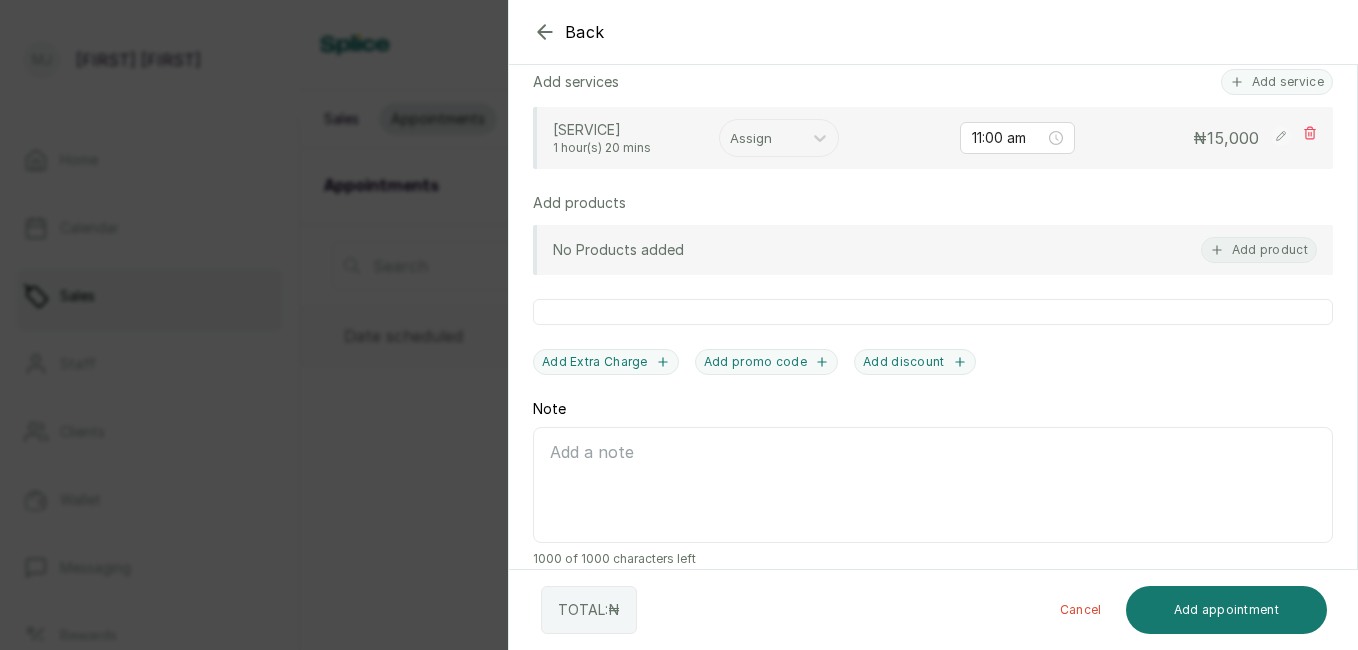 scroll, scrollTop: 568, scrollLeft: 0, axis: vertical 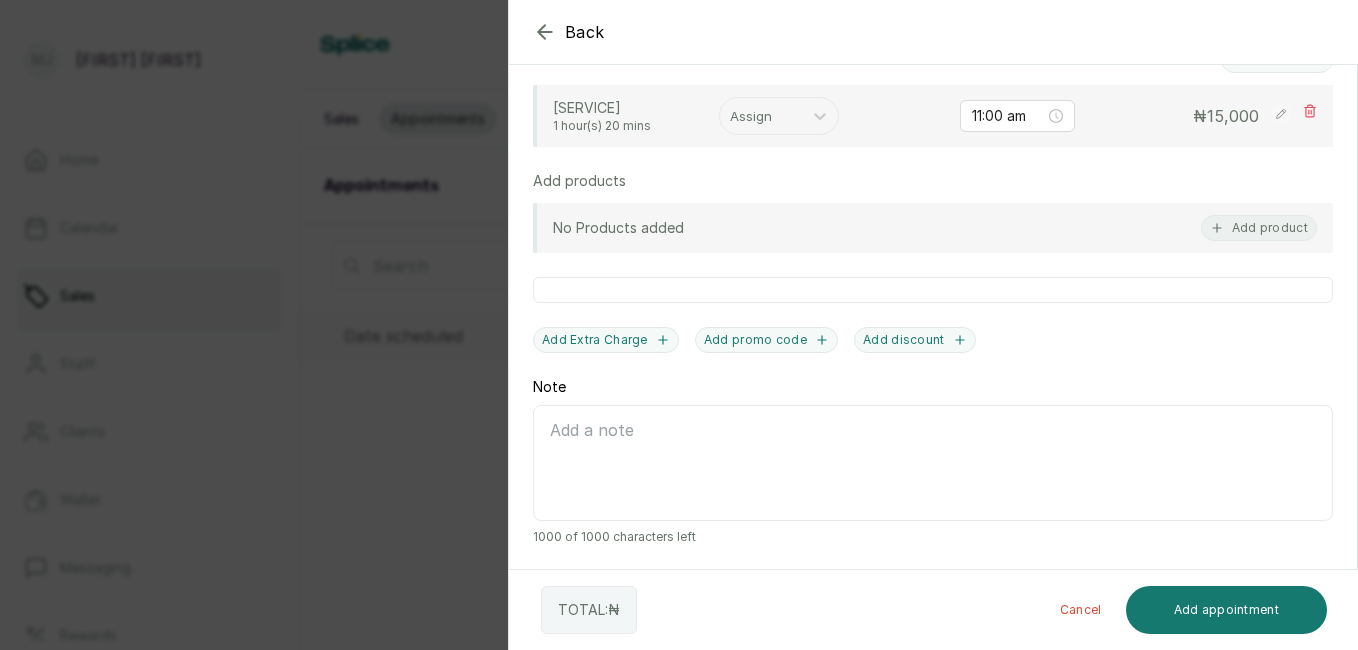 click on "Add product" at bounding box center [1259, 228] 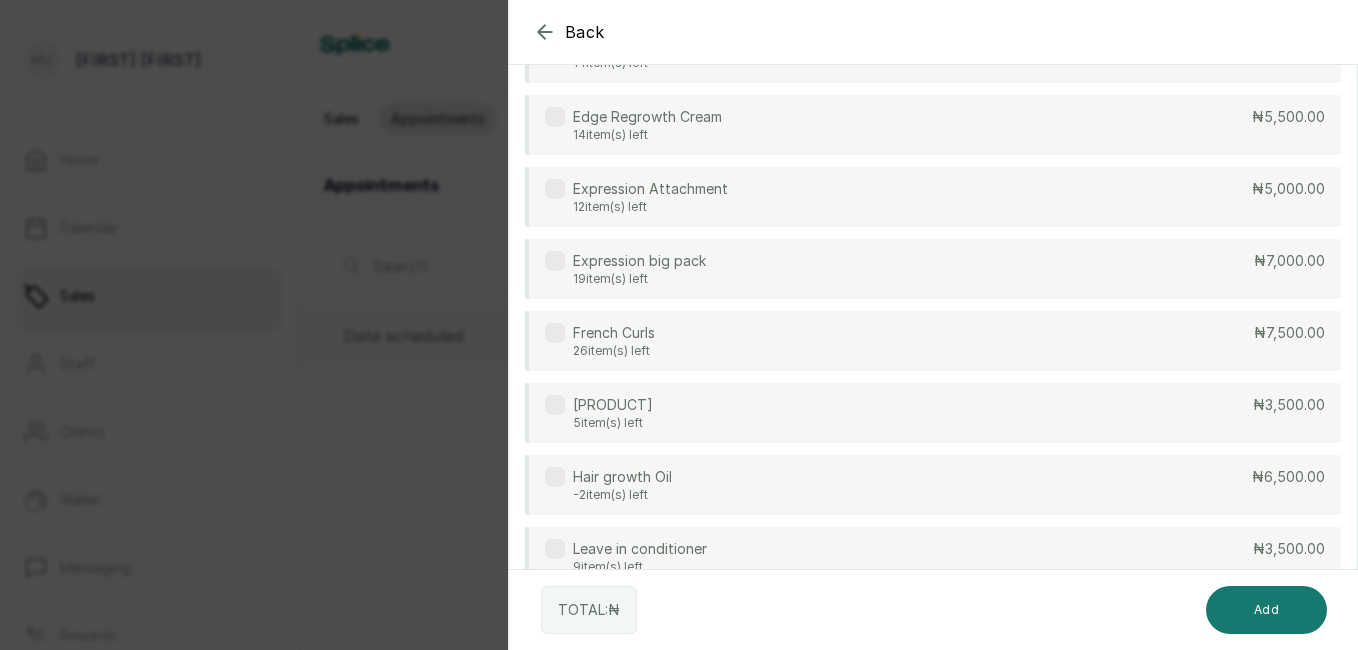 scroll, scrollTop: 480, scrollLeft: 0, axis: vertical 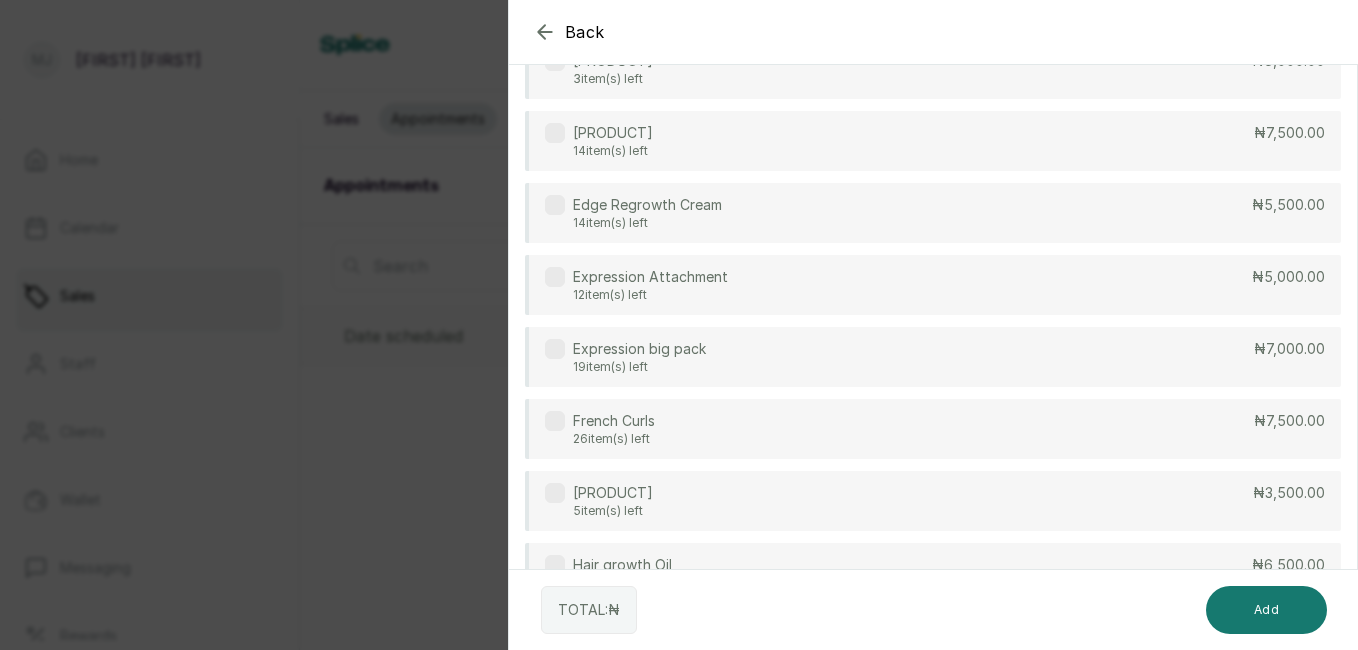 click on "deep wave extensions 14  item(s) left [CURRENCY][PRICE].00" at bounding box center (933, 141) 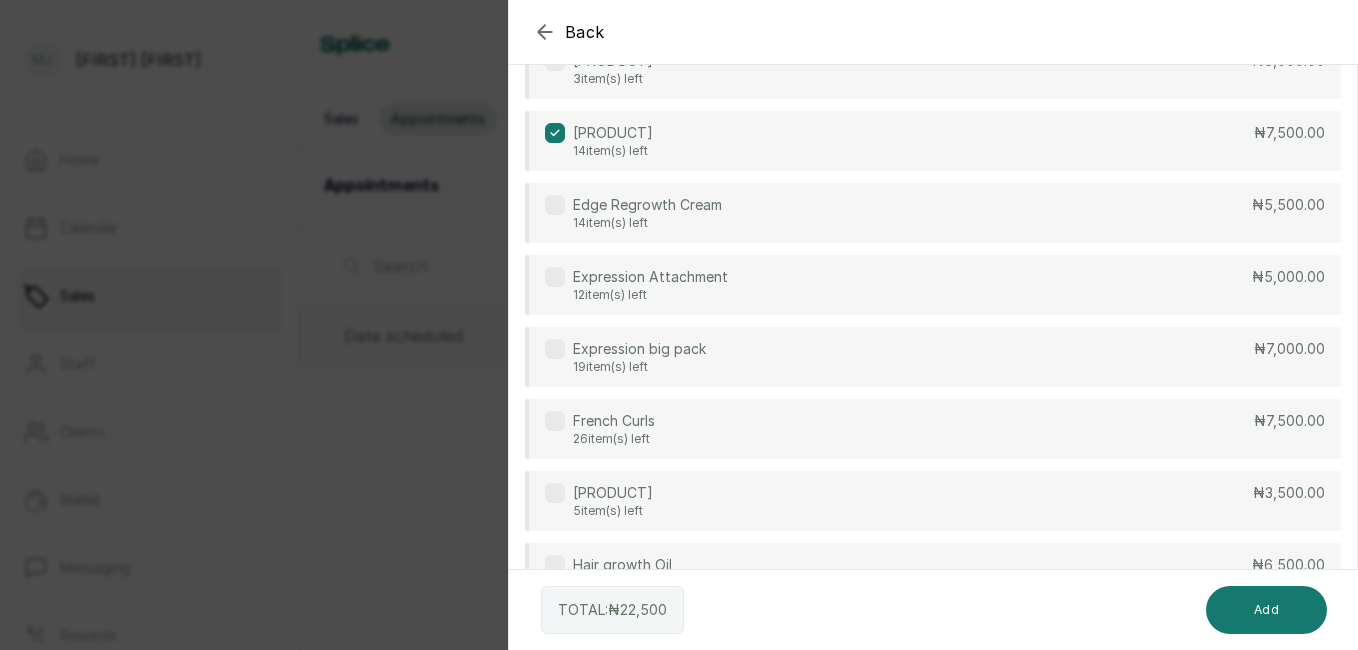 click on "[NUMBER]  item(s) left" at bounding box center [650, 295] 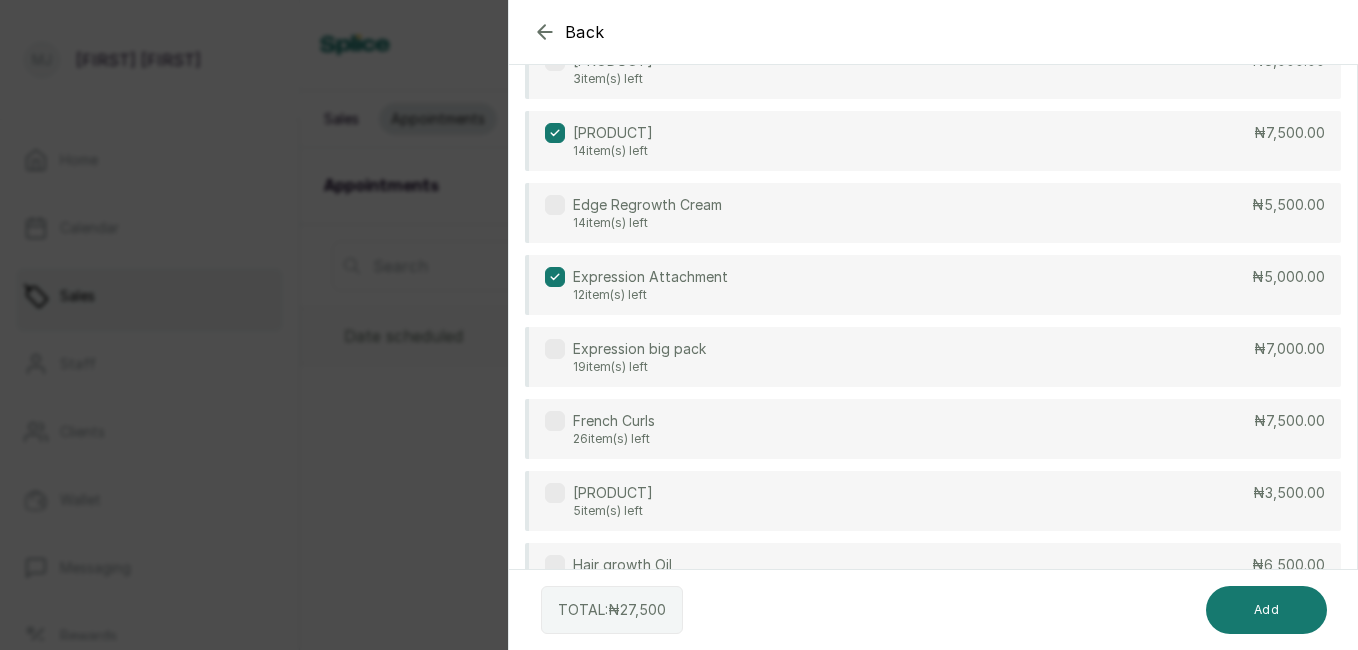 click on "TOTAL:  [CURRENCY] [PRICE] Add" at bounding box center (934, 610) 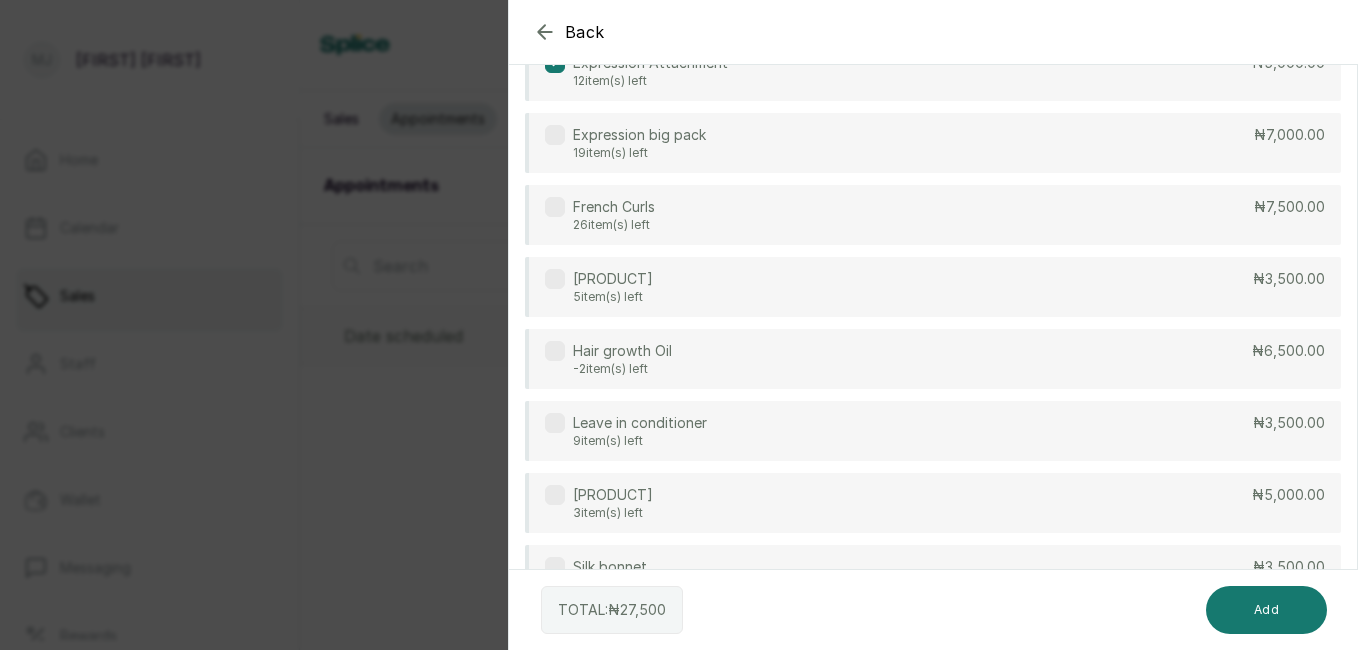 scroll, scrollTop: 746, scrollLeft: 0, axis: vertical 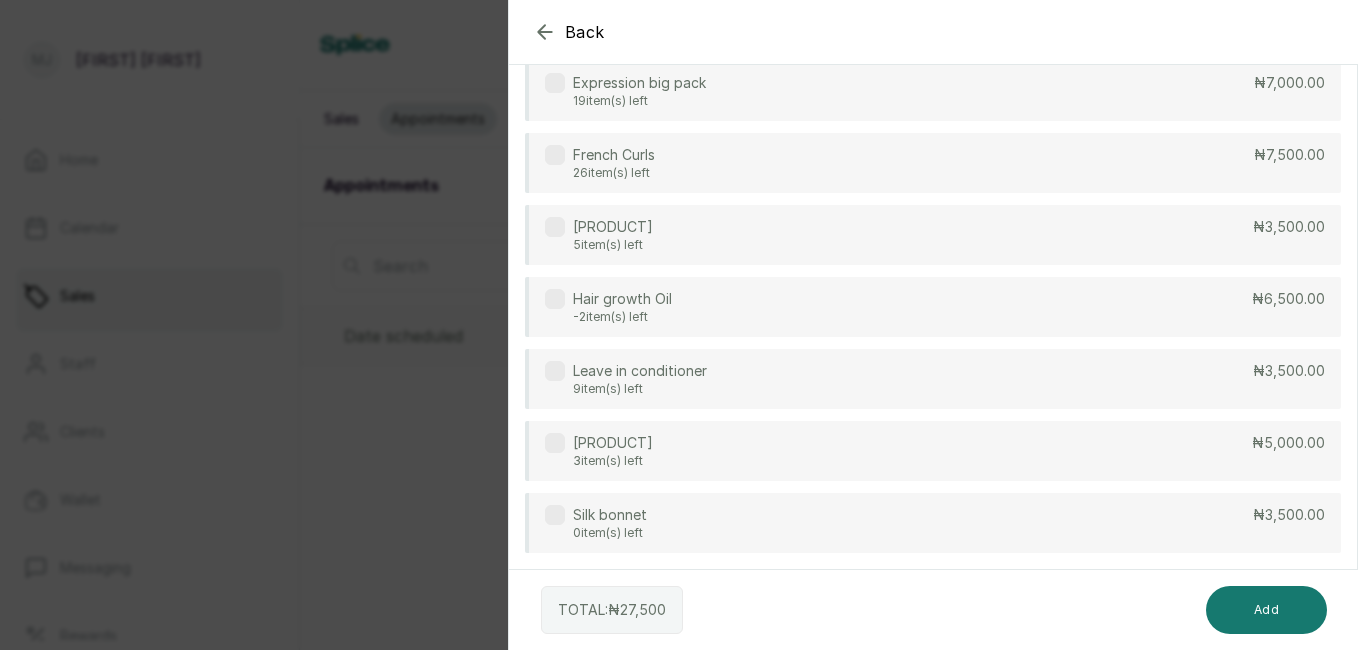 click on "Back Add Appointment Select product Anti breakage cream 8  item(s) left [CURRENCY][PRICE].00 Anti Danfruff Herbal Spray 26  item(s) left [CURRENCY][PRICE].00 Attachment half pack 2  item(s) left [CURRENCY][PRICE].00 conditioning Hair Mist 28  item(s) left [CURRENCY][PRICE].00 Conditioning Hair Mist 9  item(s) left [CURRENCY][PRICE].00 Darling Kinky 3  item(s) left [CURRENCY][PRICE].00 deep wave extensions 14  item(s) left [CURRENCY][PRICE].00 Edge Regrowth Cream 14  item(s) left [CURRENCY][PRICE].00 Expression Attachment 12  item(s) left [CURRENCY][PRICE].00 Expression big pack 19  item(s) left [CURRENCY][PRICE].00 French Curls 26  item(s) left [CURRENCY][PRICE].00 Hair bonnet 5  item(s) left [CURRENCY][PRICE].00 -2 9 3 0 [CURRENCY]" at bounding box center [679, 325] 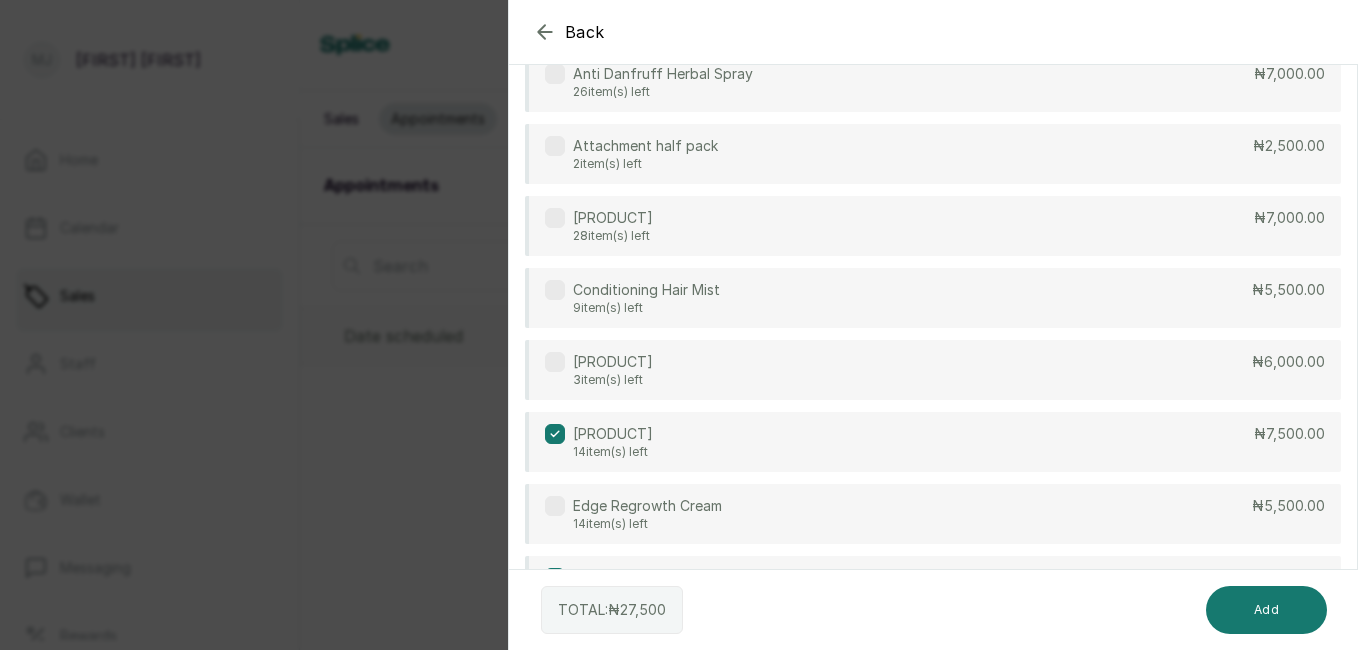 click at bounding box center (555, 146) 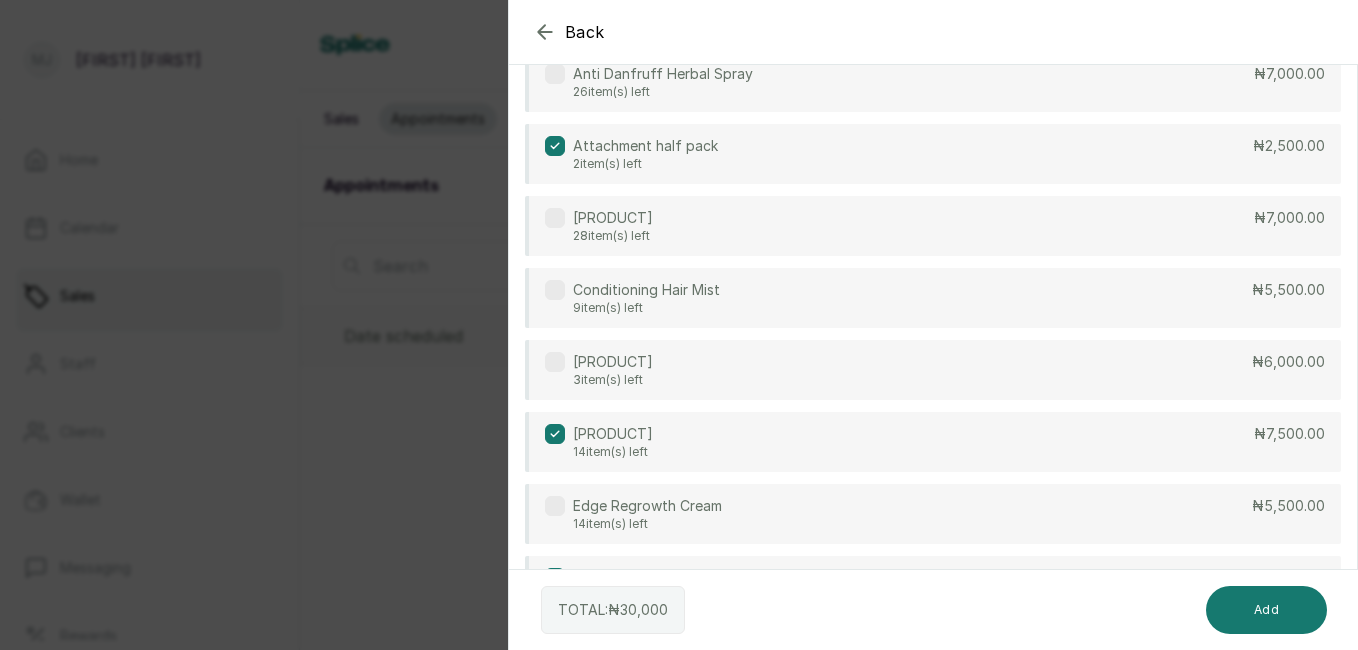 click on "Add" at bounding box center (1266, 610) 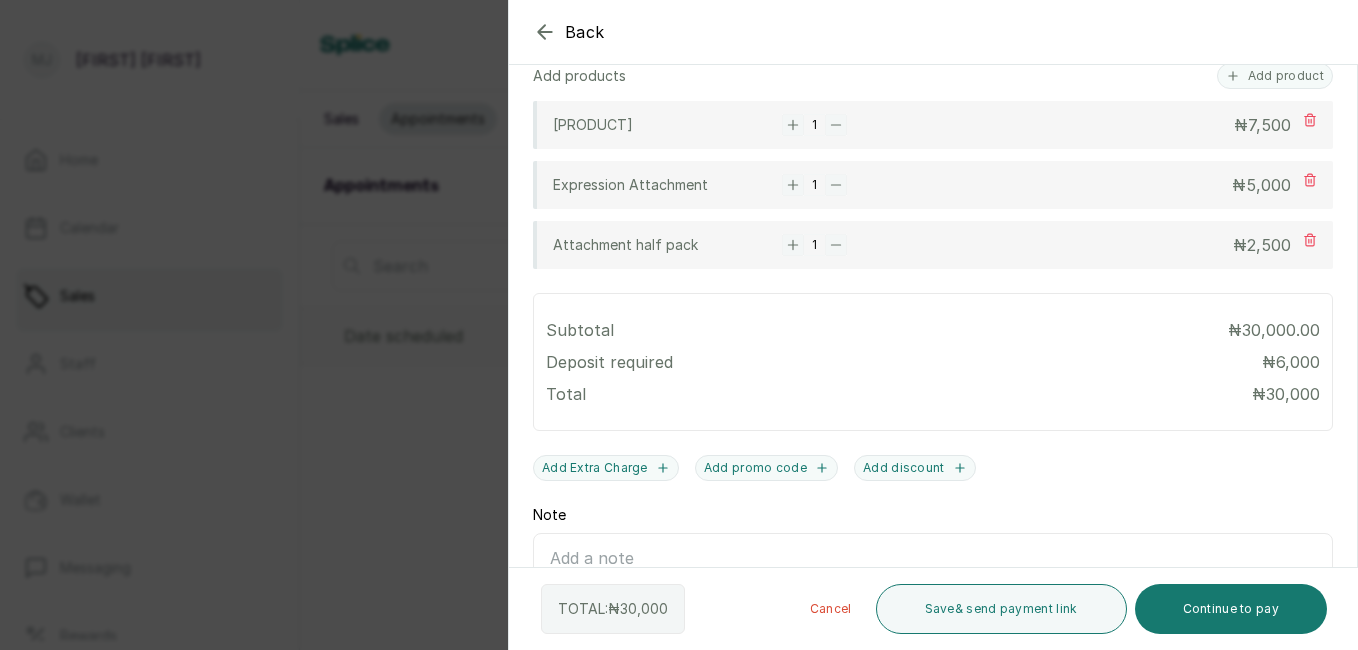 scroll, scrollTop: 660, scrollLeft: 0, axis: vertical 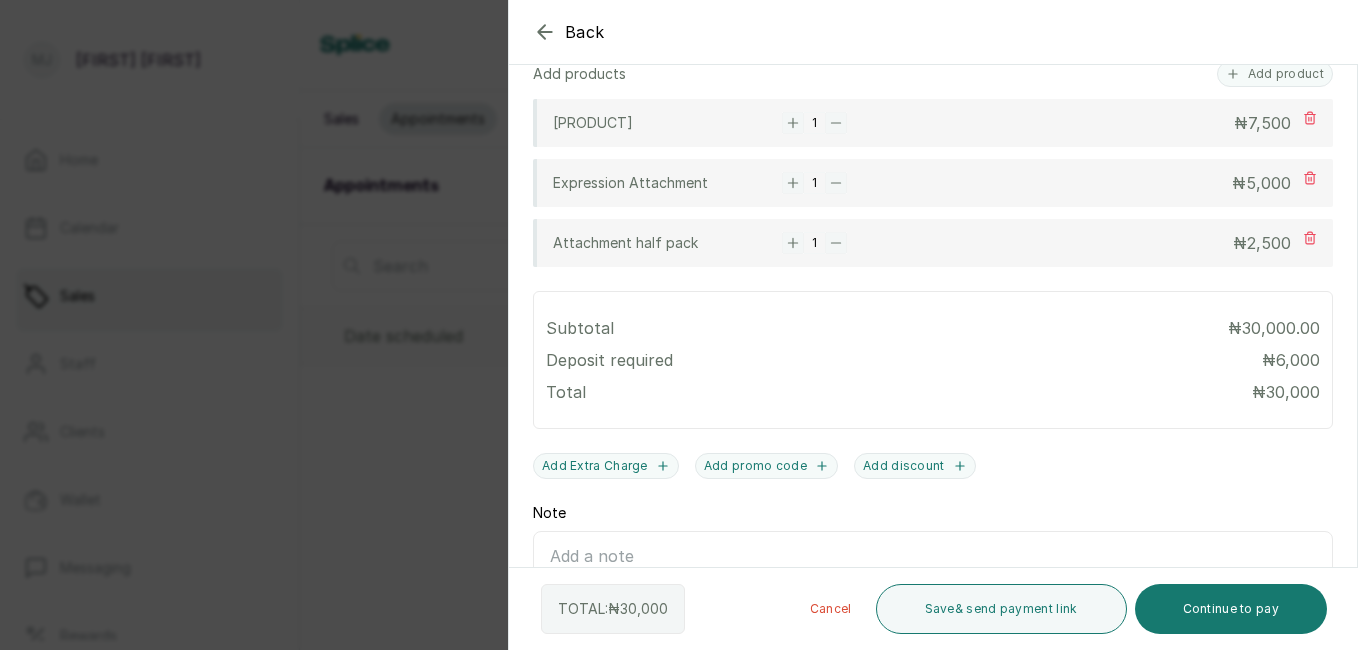click 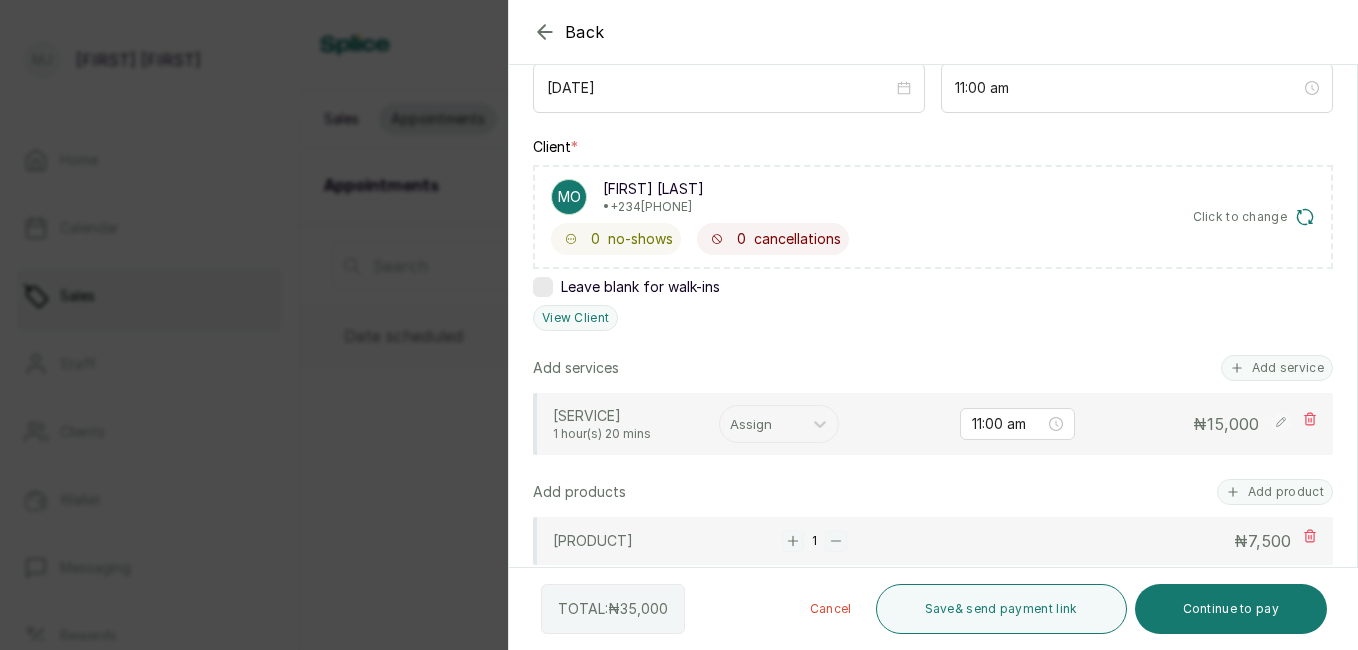 scroll, scrollTop: 244, scrollLeft: 0, axis: vertical 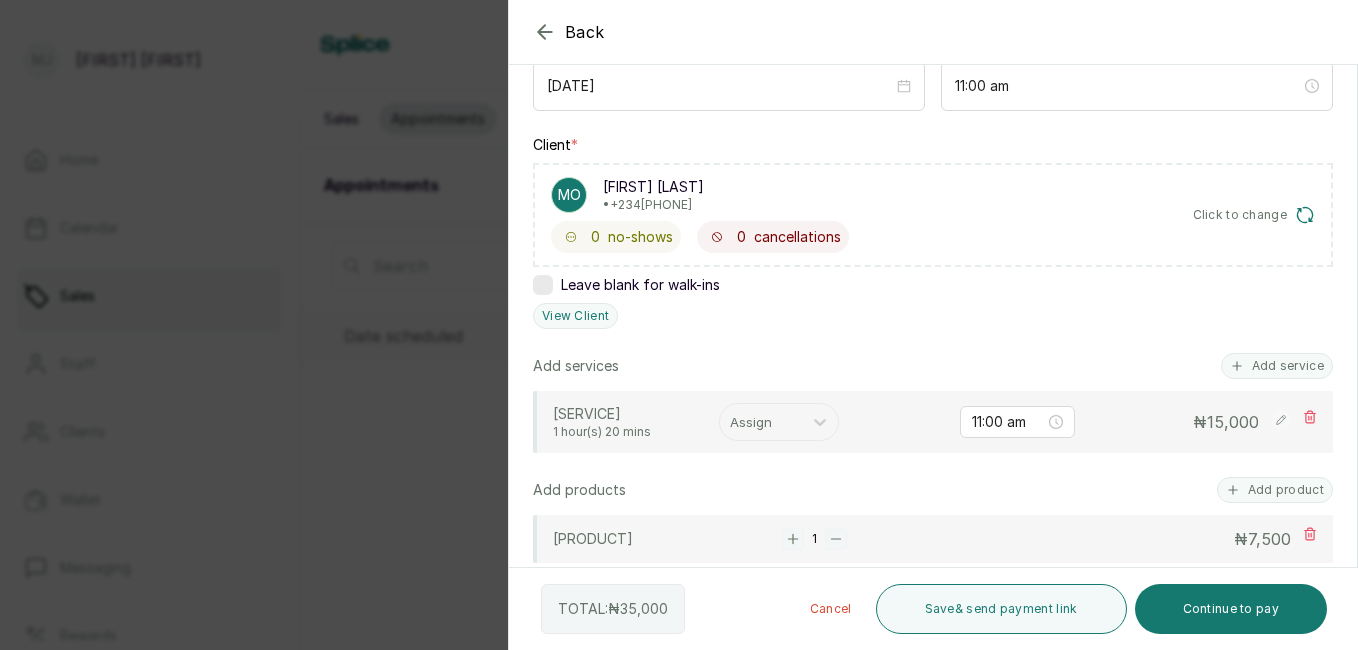 click 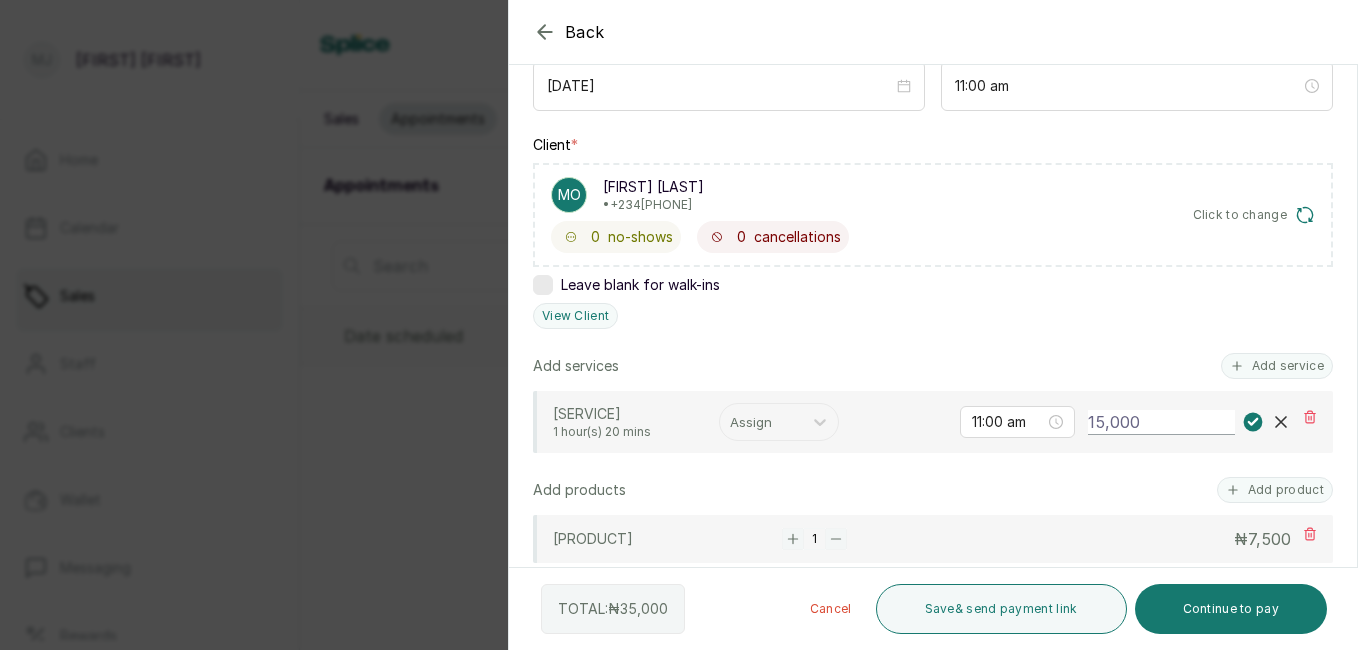 click on "15,000" at bounding box center (1161, 422) 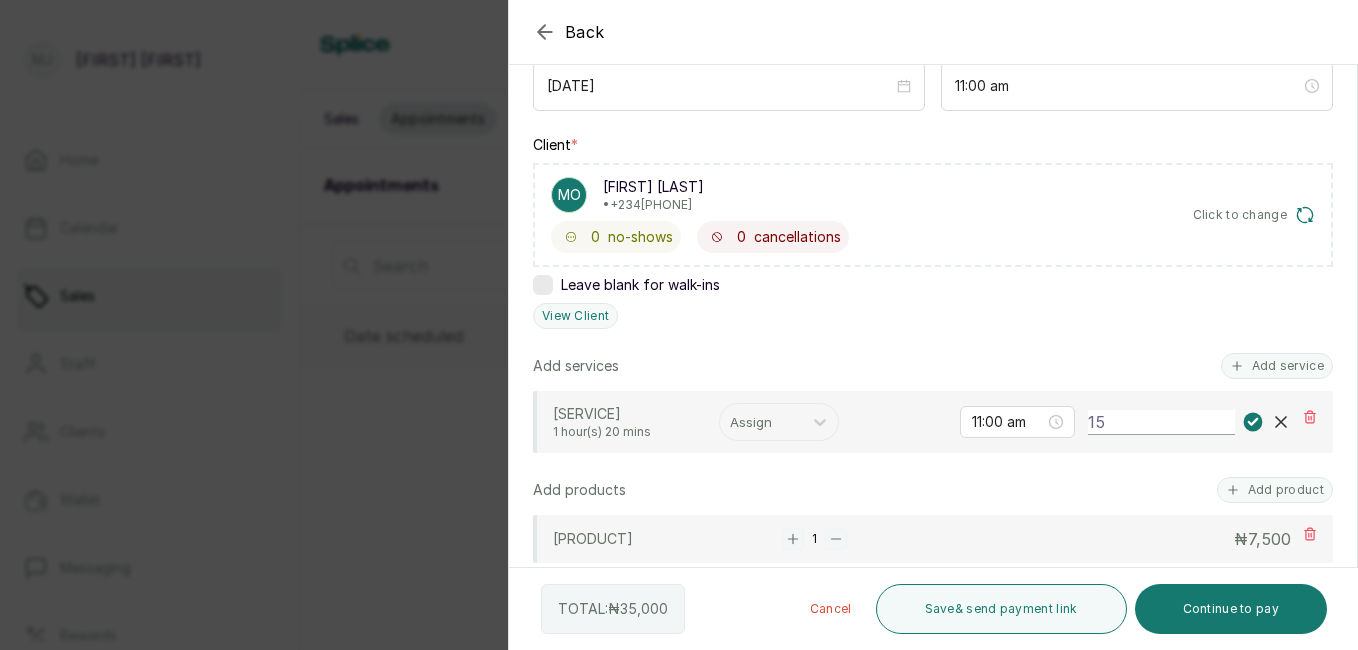 type on "1" 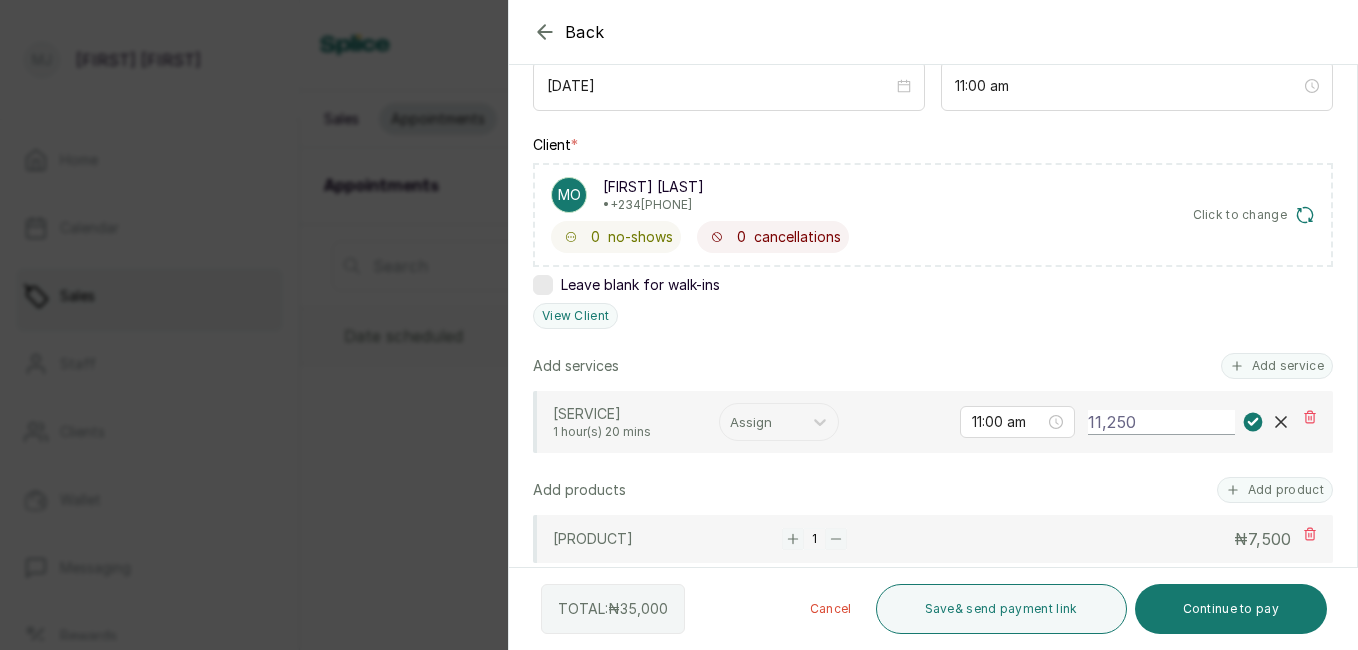 type on "11,250" 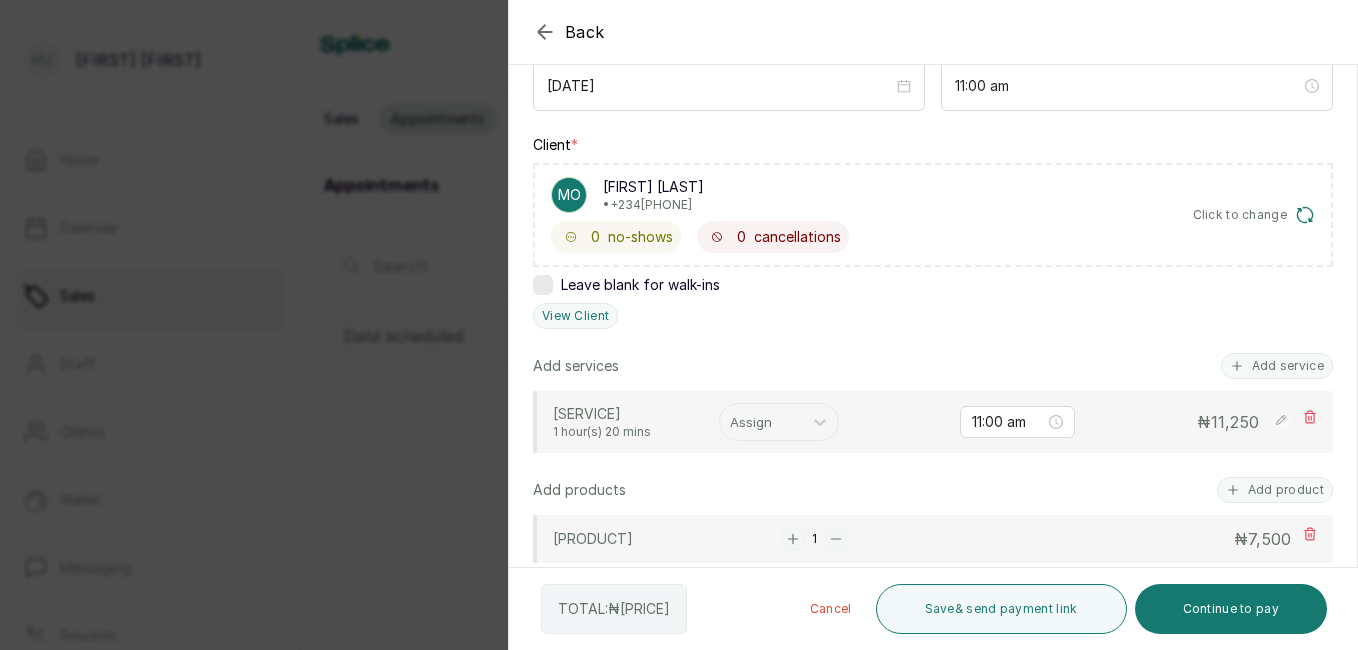 scroll, scrollTop: 804, scrollLeft: 0, axis: vertical 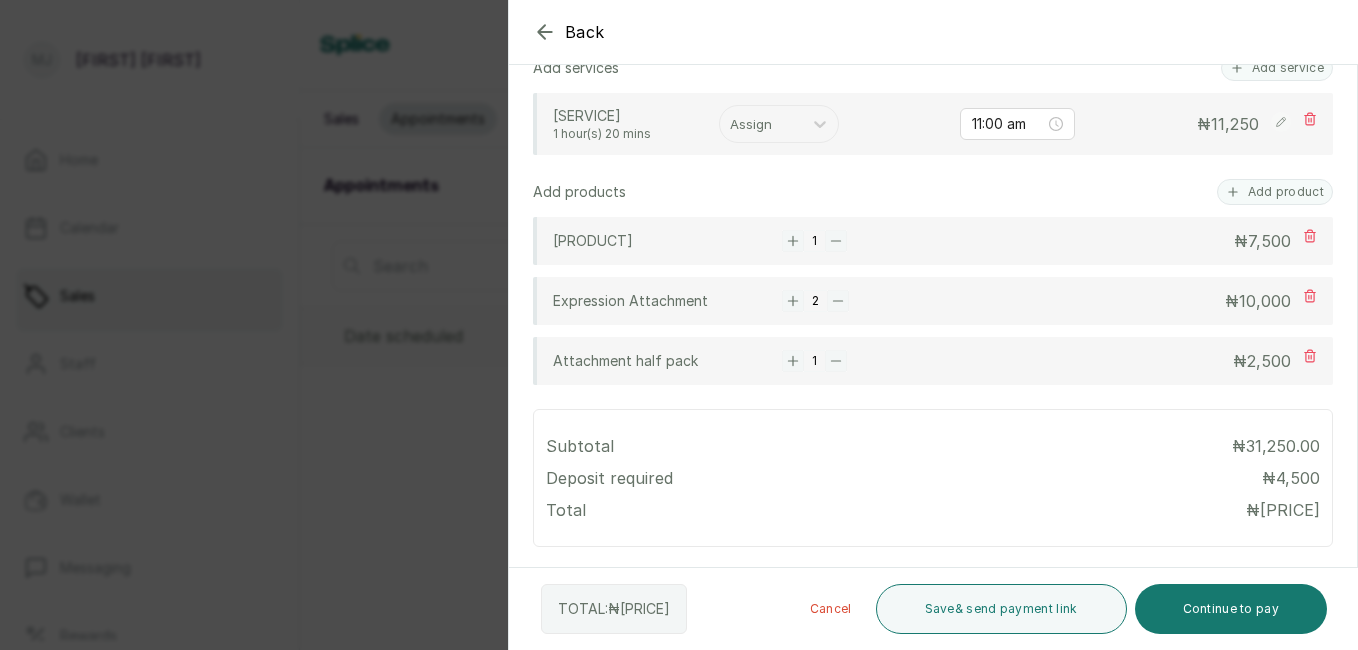 click 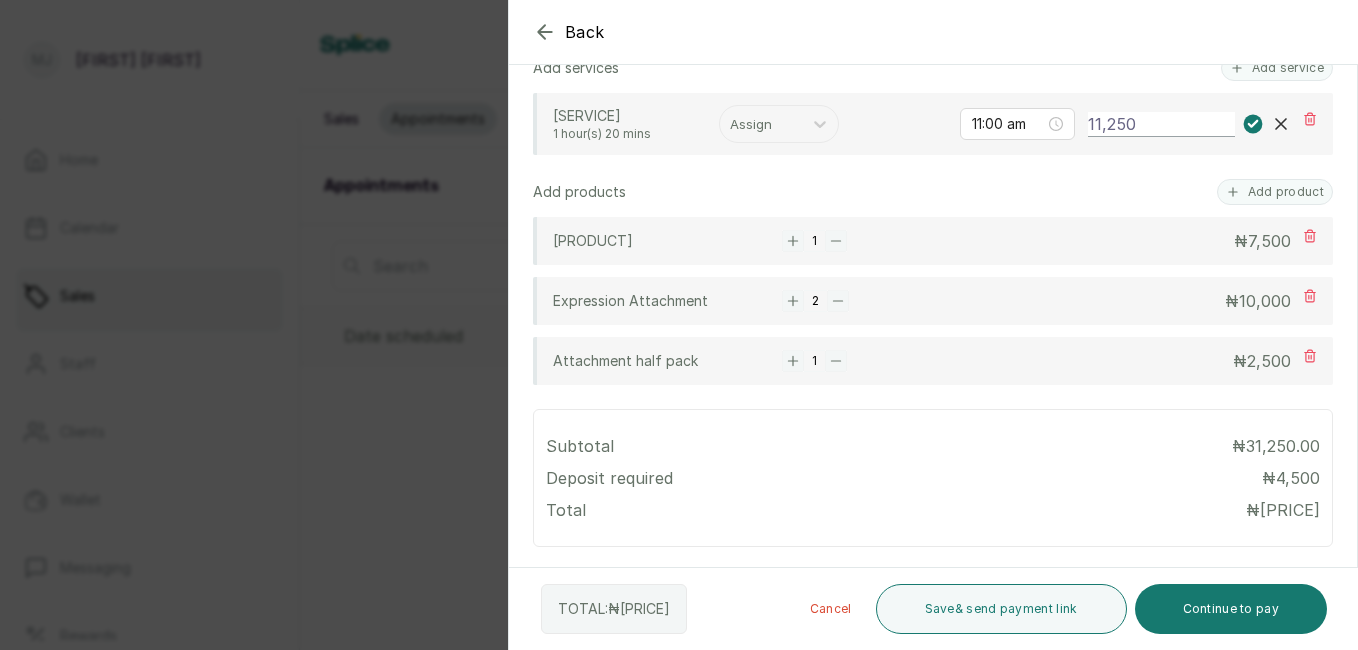 click on "11,250" at bounding box center [1161, 124] 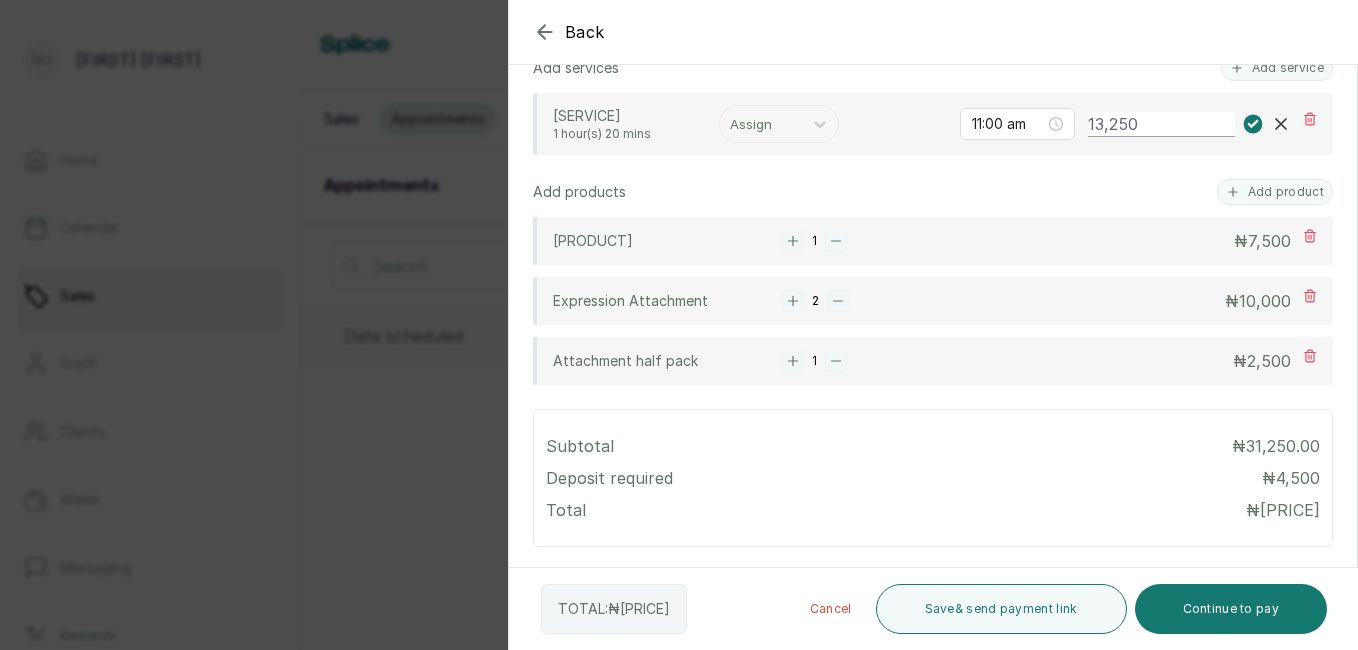 type on "13,250" 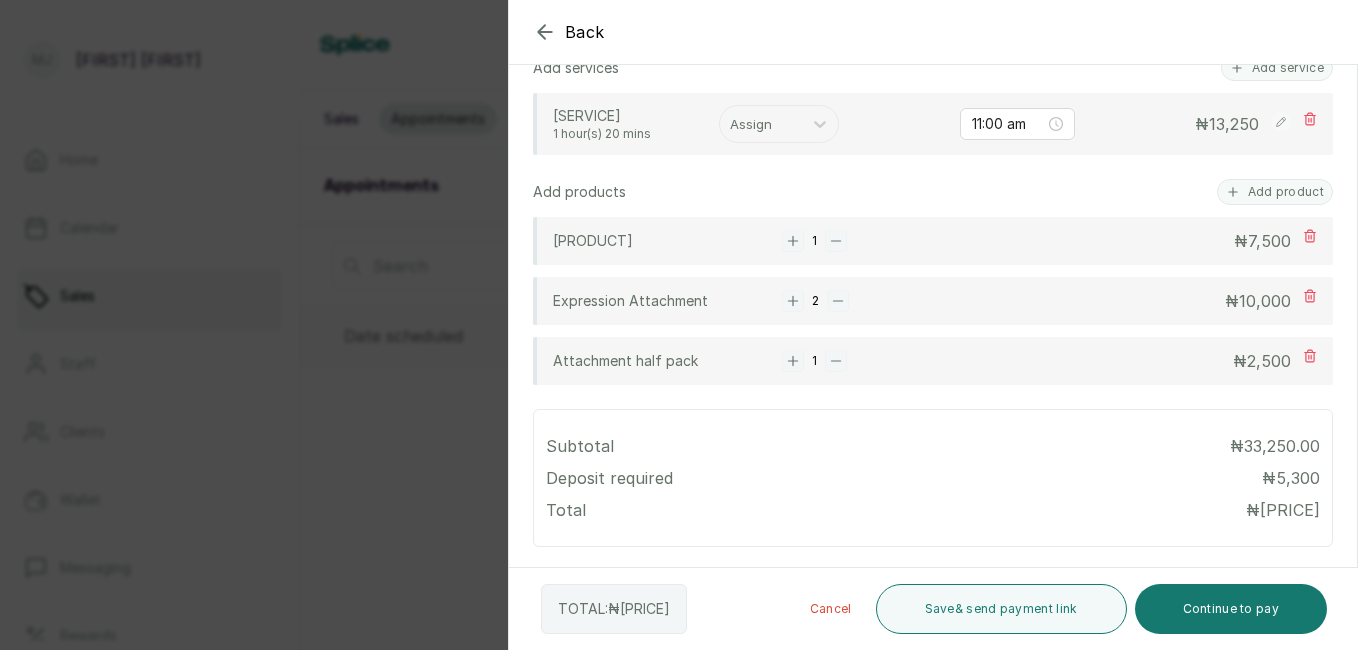 click 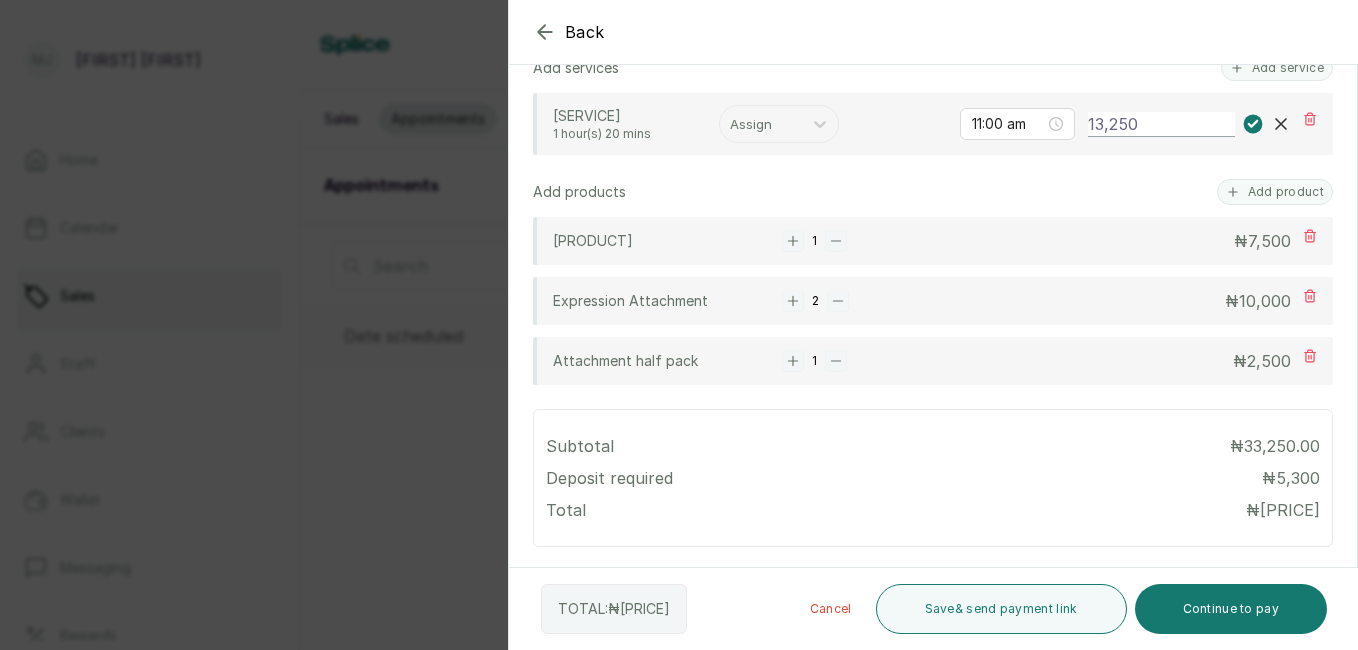 click on "13,250" at bounding box center (1161, 124) 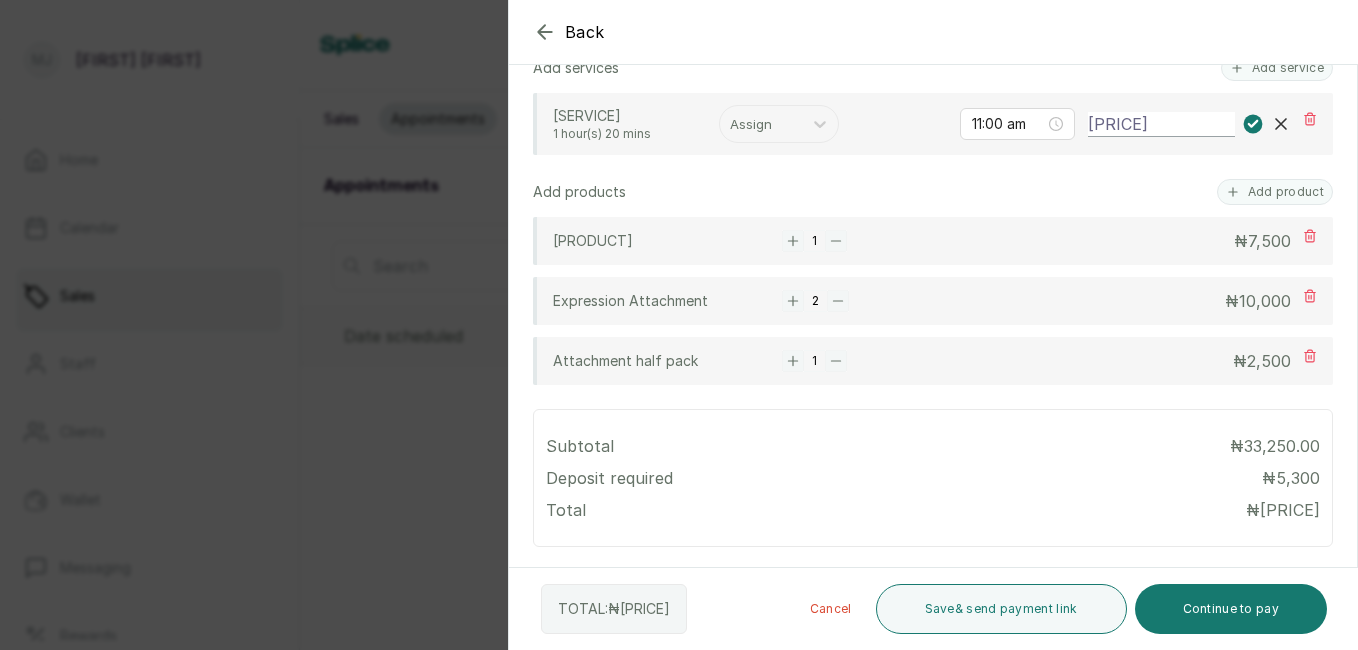 type on "[PRICE]" 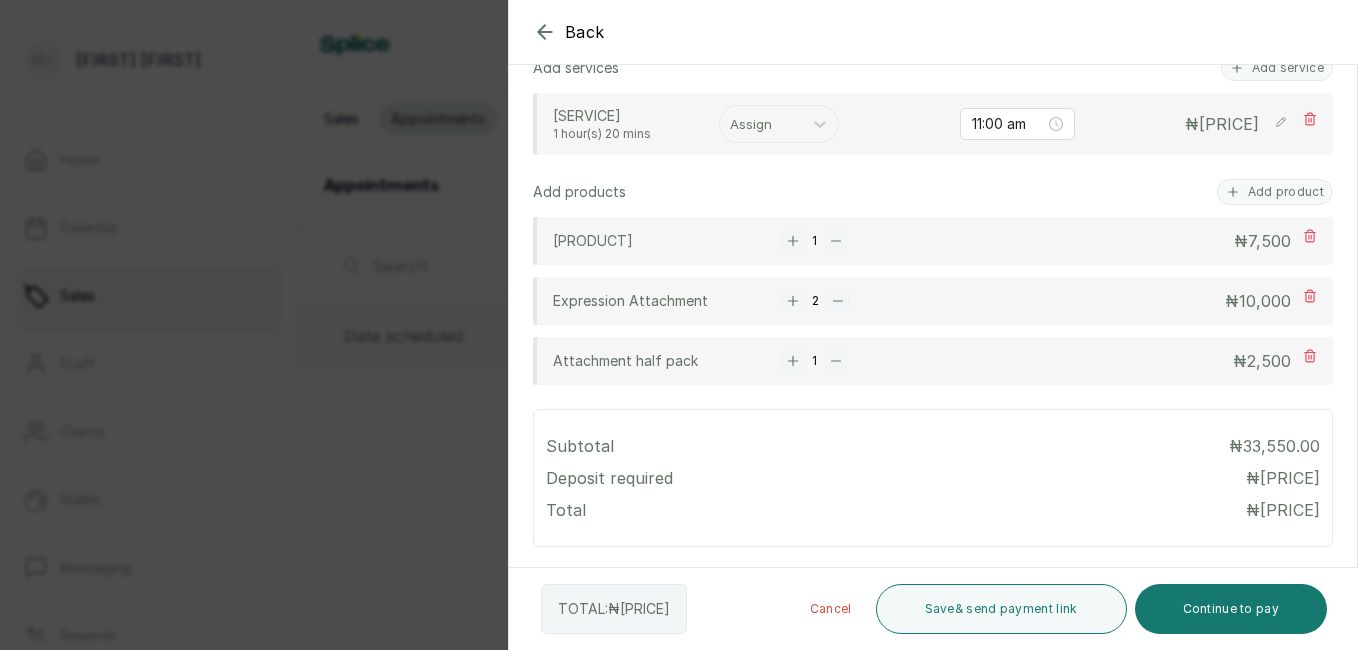 click 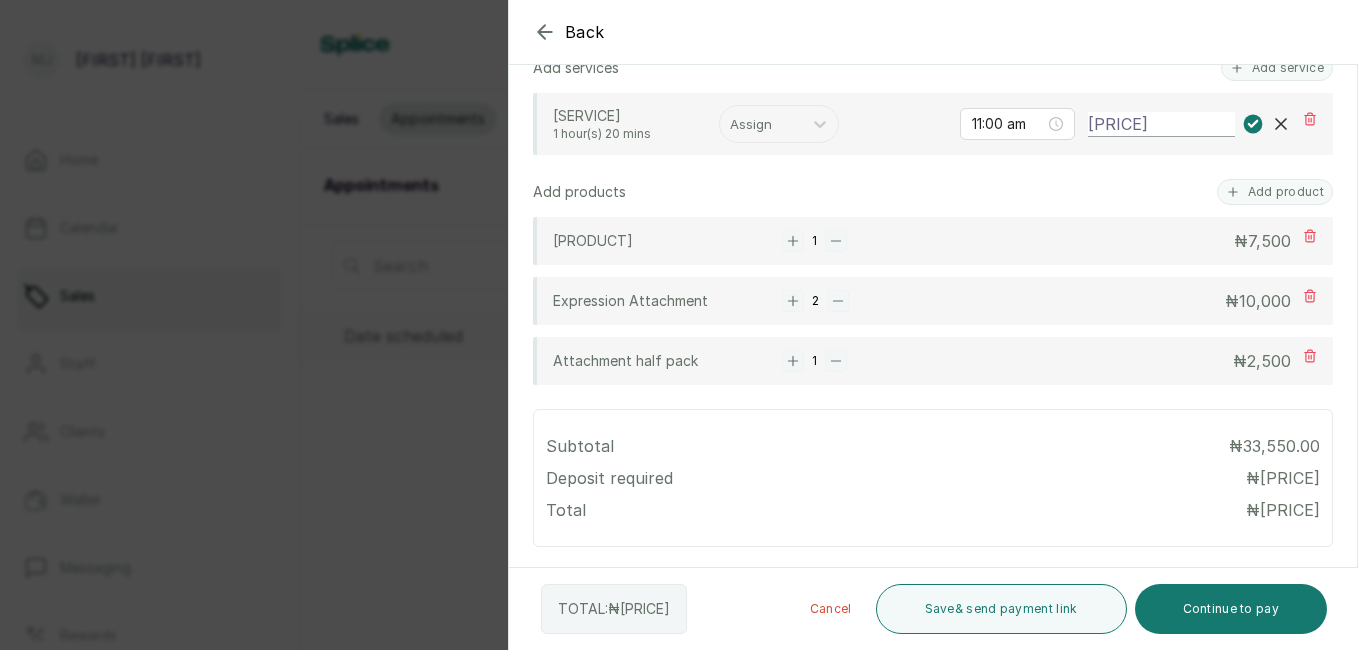 click on "[PRICE]" at bounding box center [1161, 124] 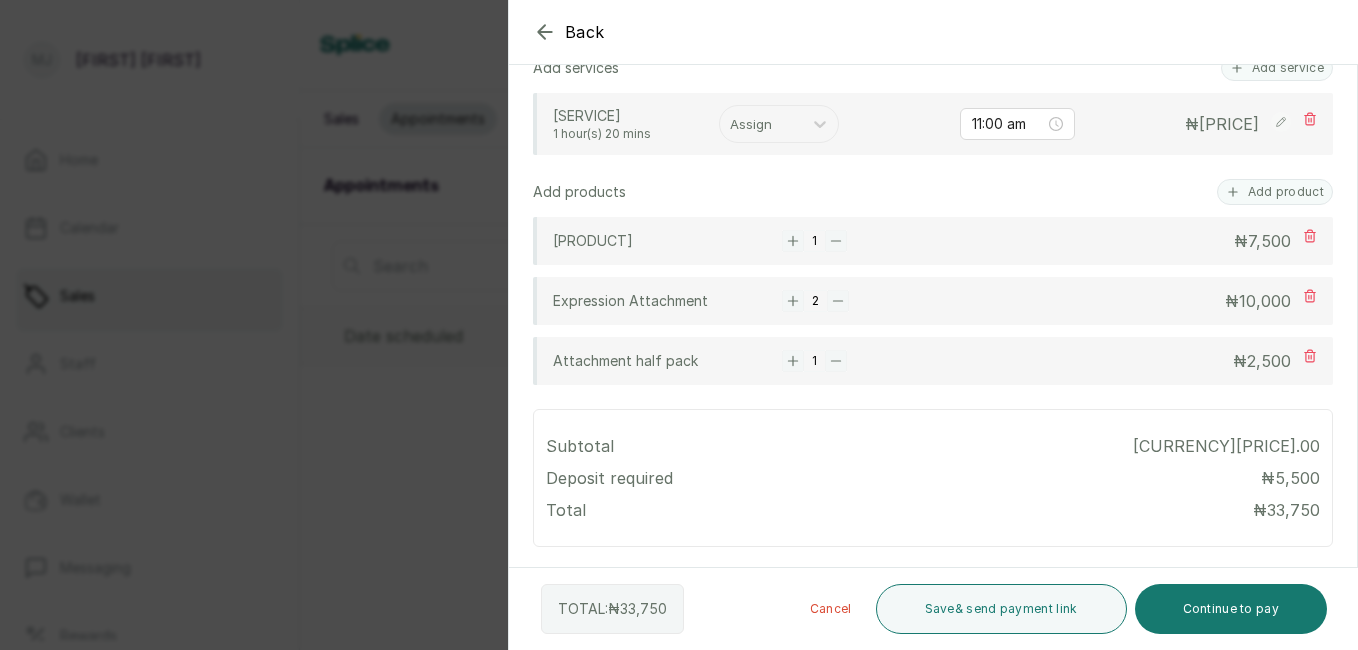 click on "Continue to pay" at bounding box center [1231, 609] 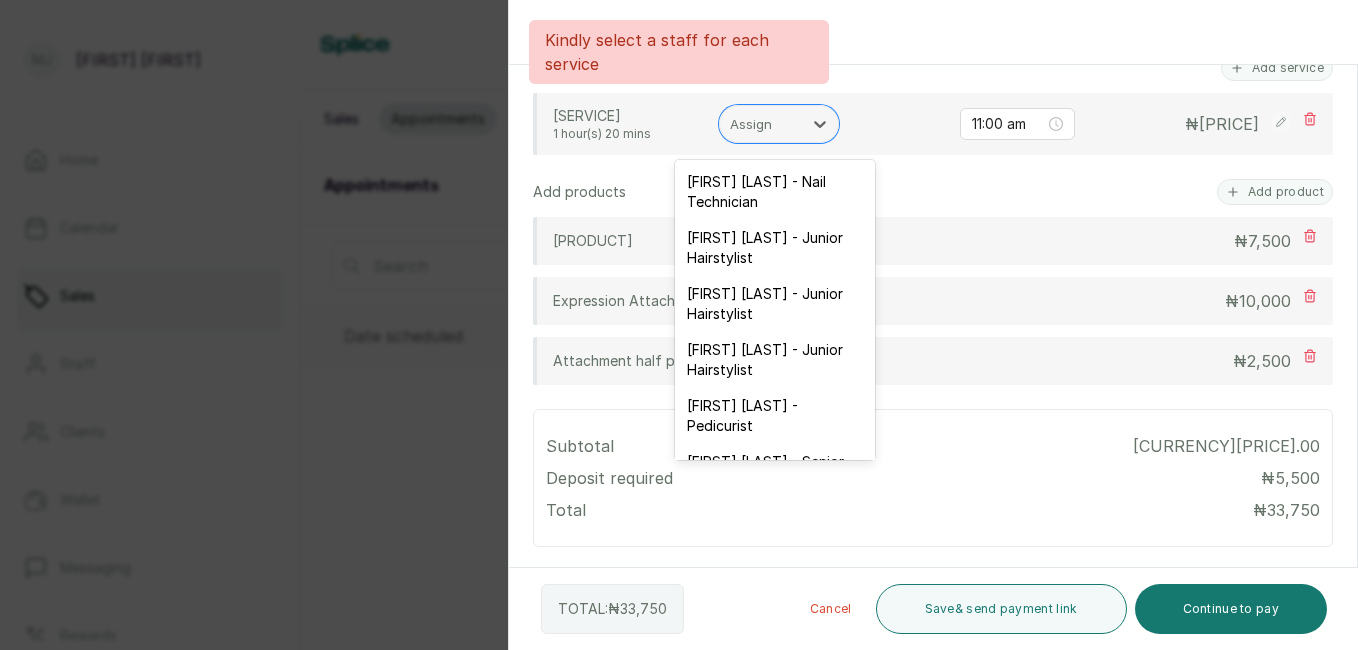 click at bounding box center (761, 124) 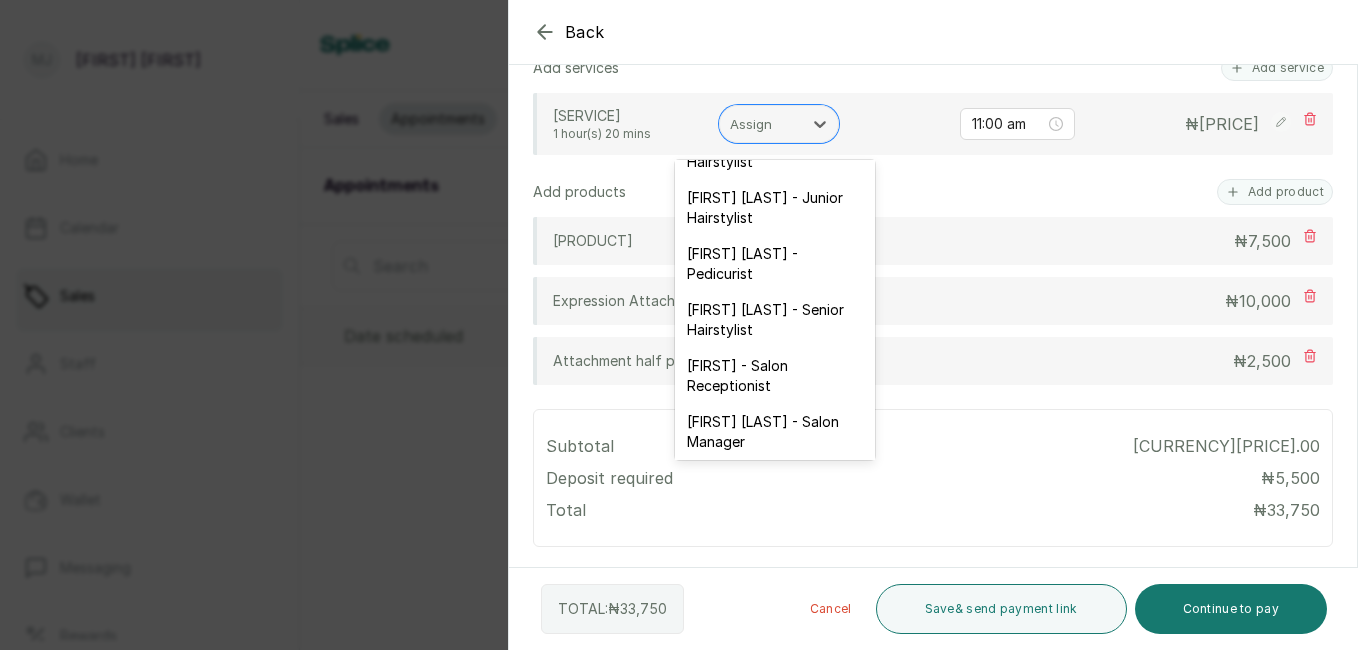 scroll, scrollTop: 160, scrollLeft: 0, axis: vertical 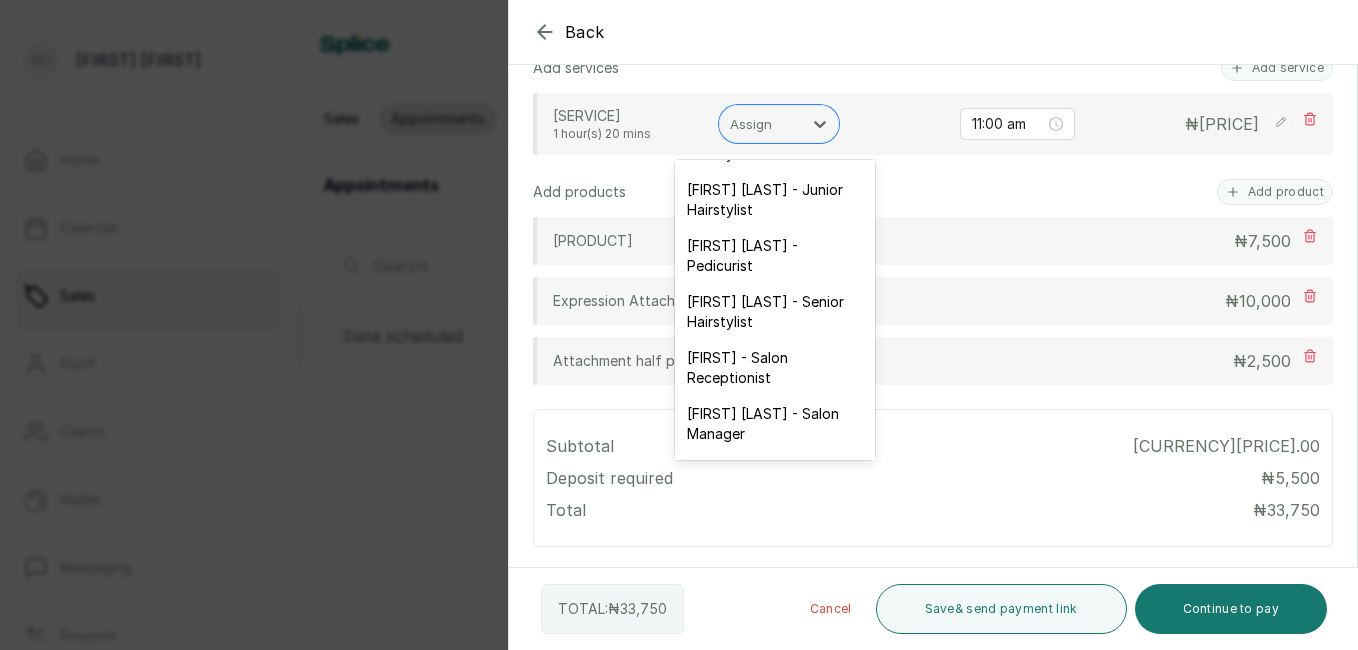 click on "[FIRST] [LAST] - Senior Hairstylist" at bounding box center [775, 312] 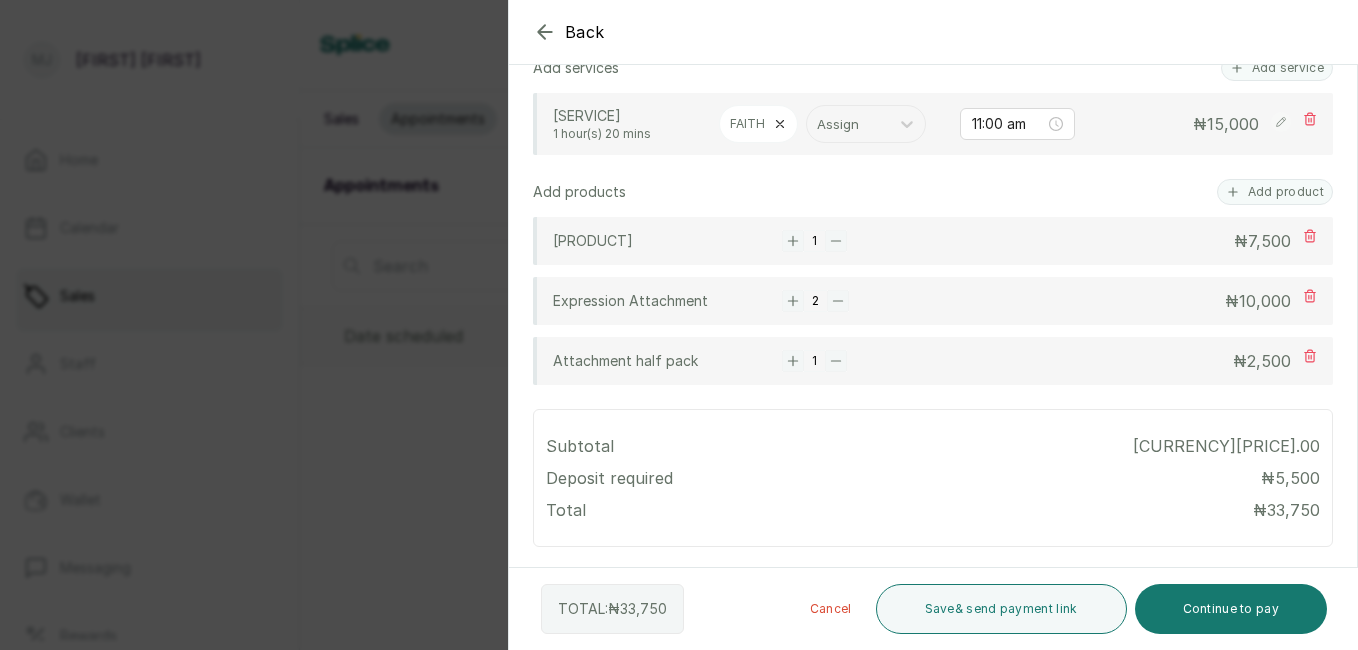 click on "Continue to pay" at bounding box center (1231, 609) 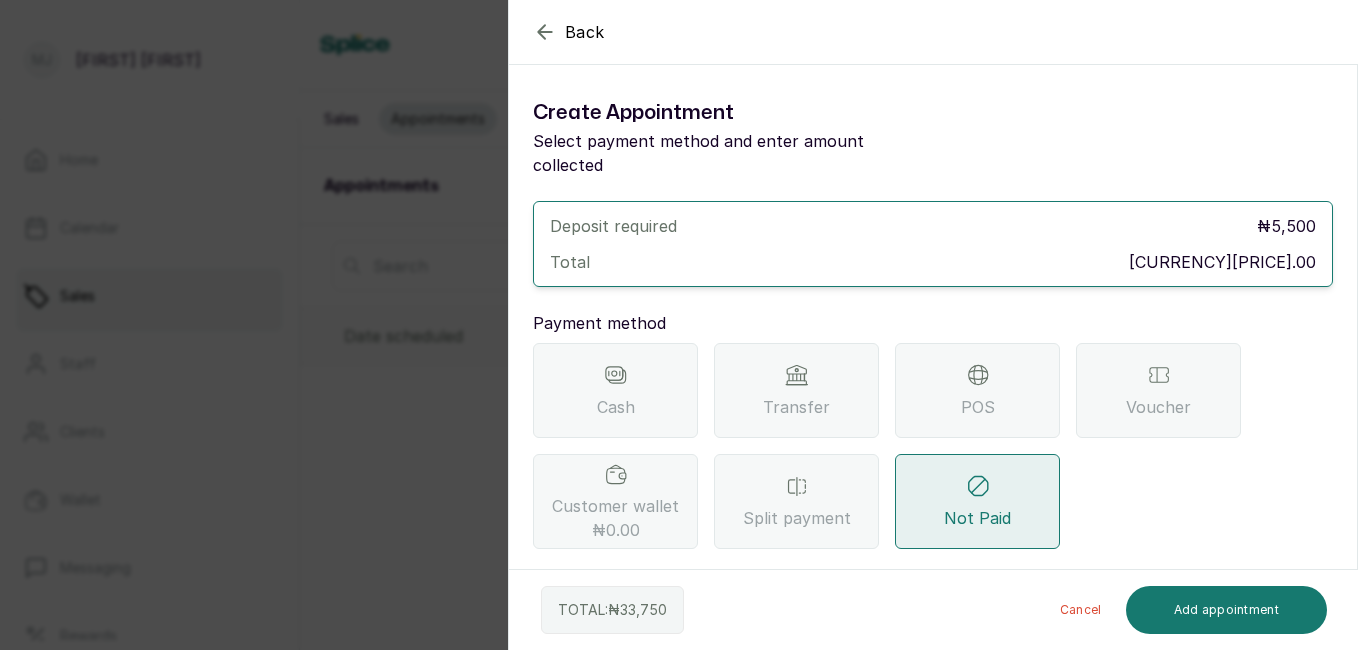 click on "Transfer" at bounding box center [796, 407] 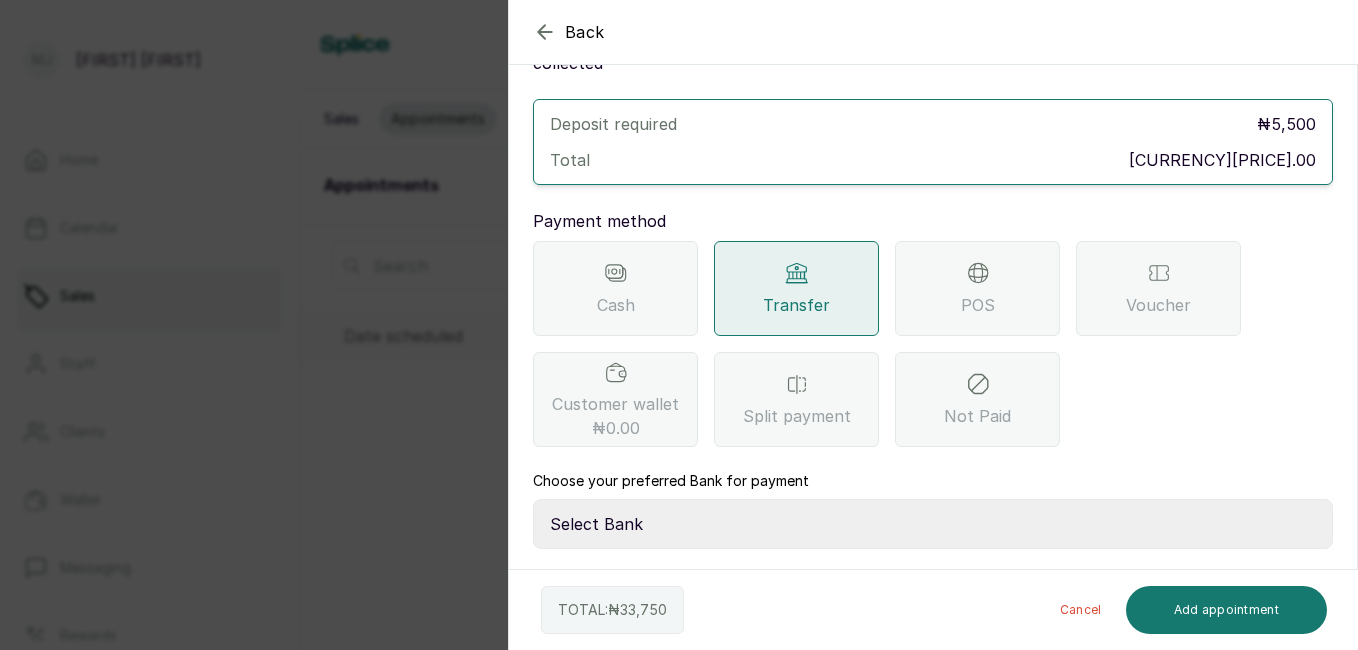 scroll, scrollTop: 180, scrollLeft: 0, axis: vertical 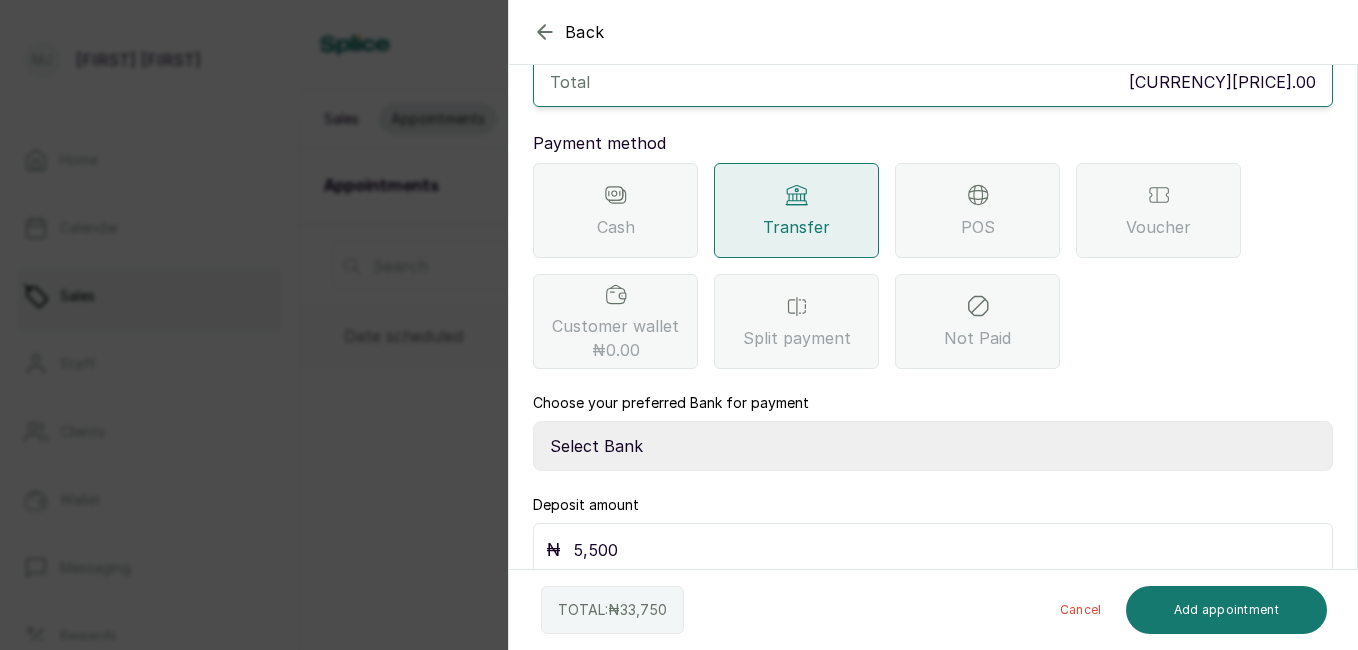 click on "Select Bank THE HAIR COURT Zenith Bank THE HAIR COURT Guaranty Trust Bank" at bounding box center (933, 446) 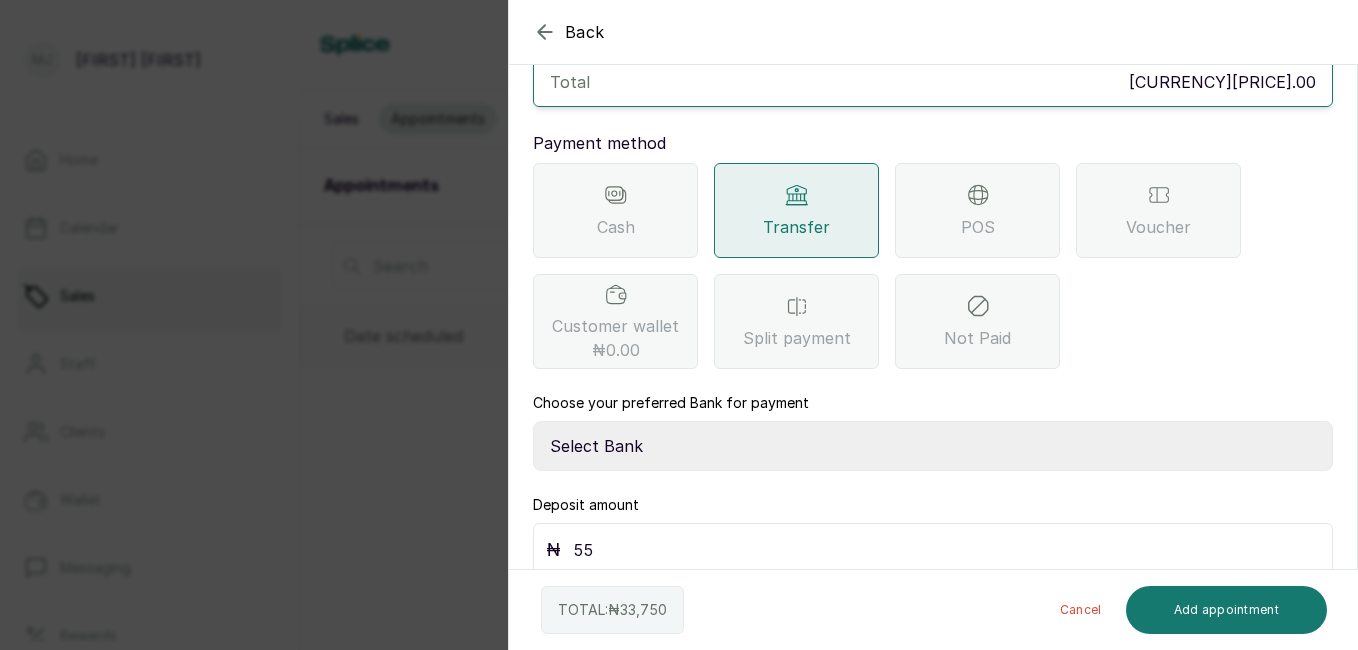 type on "5" 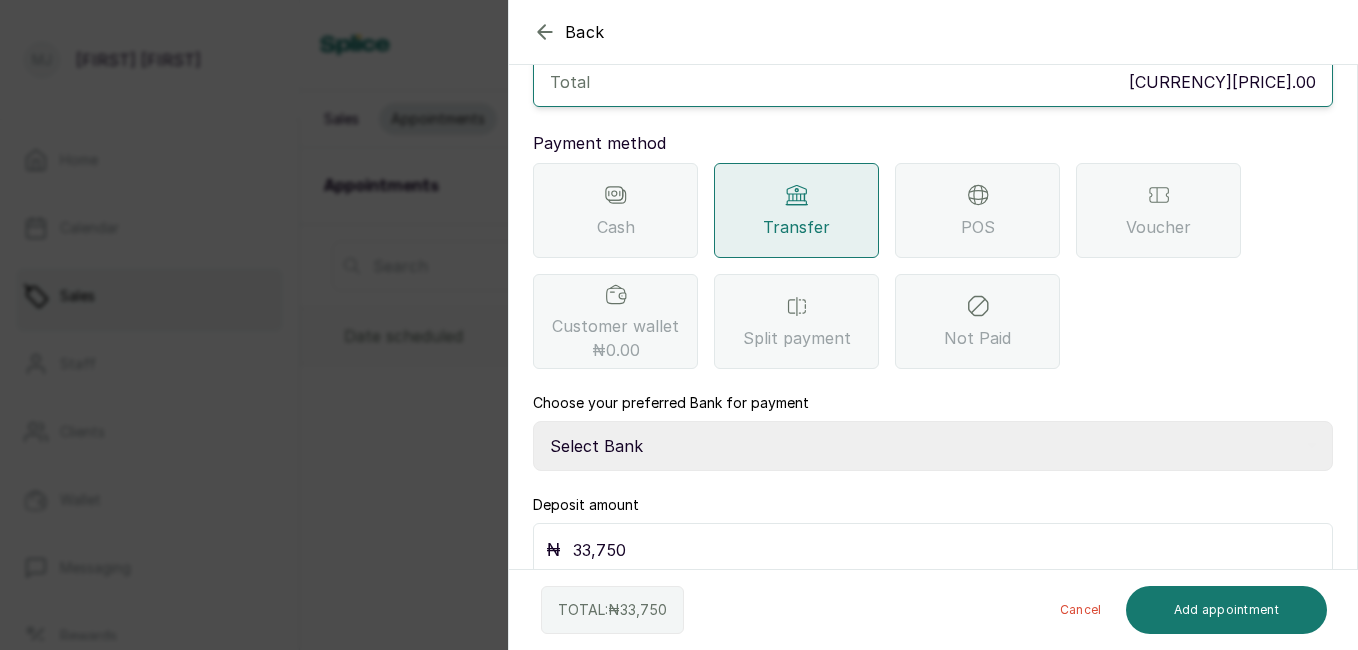 type on "33,750" 